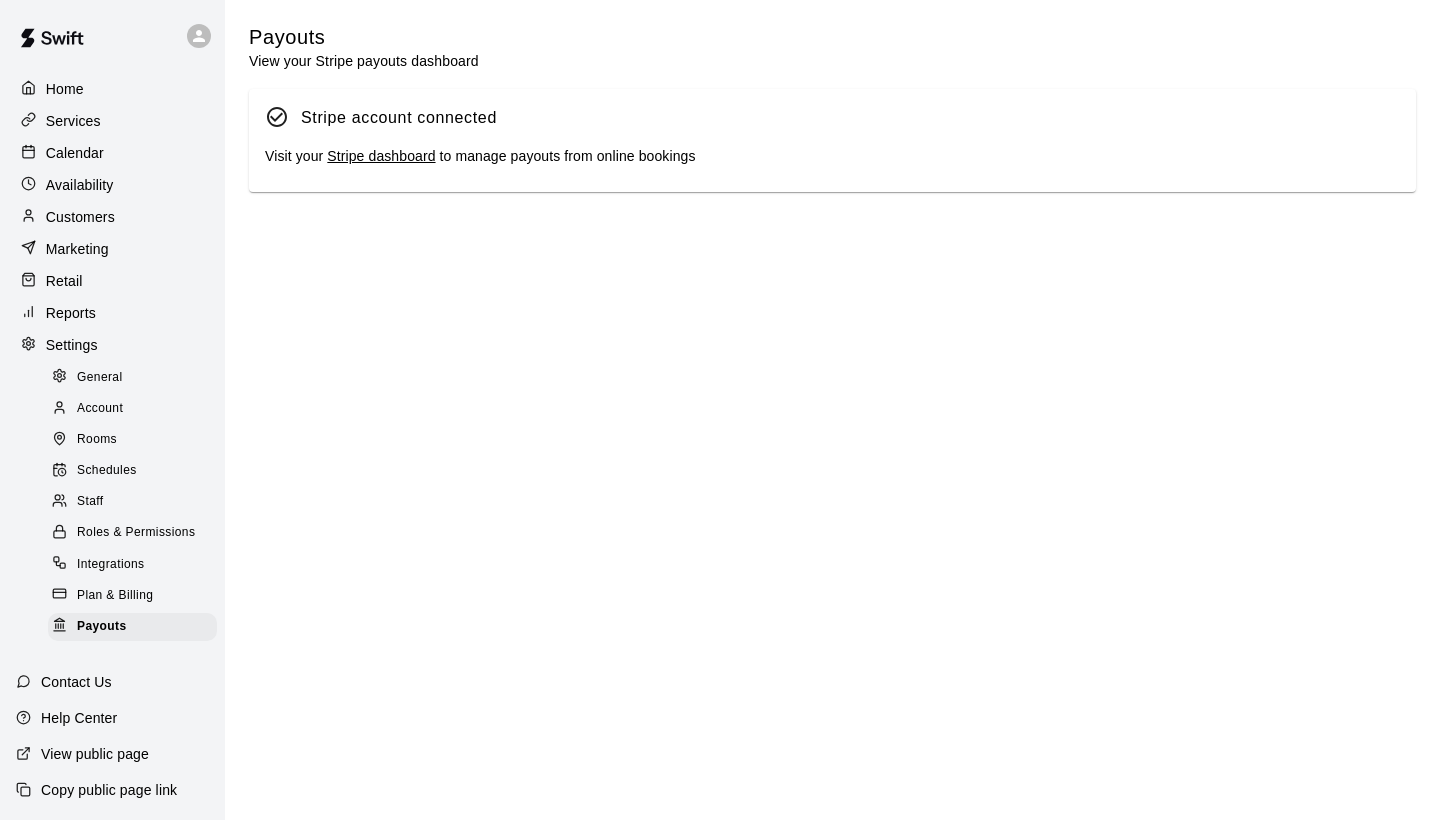 scroll, scrollTop: 0, scrollLeft: 0, axis: both 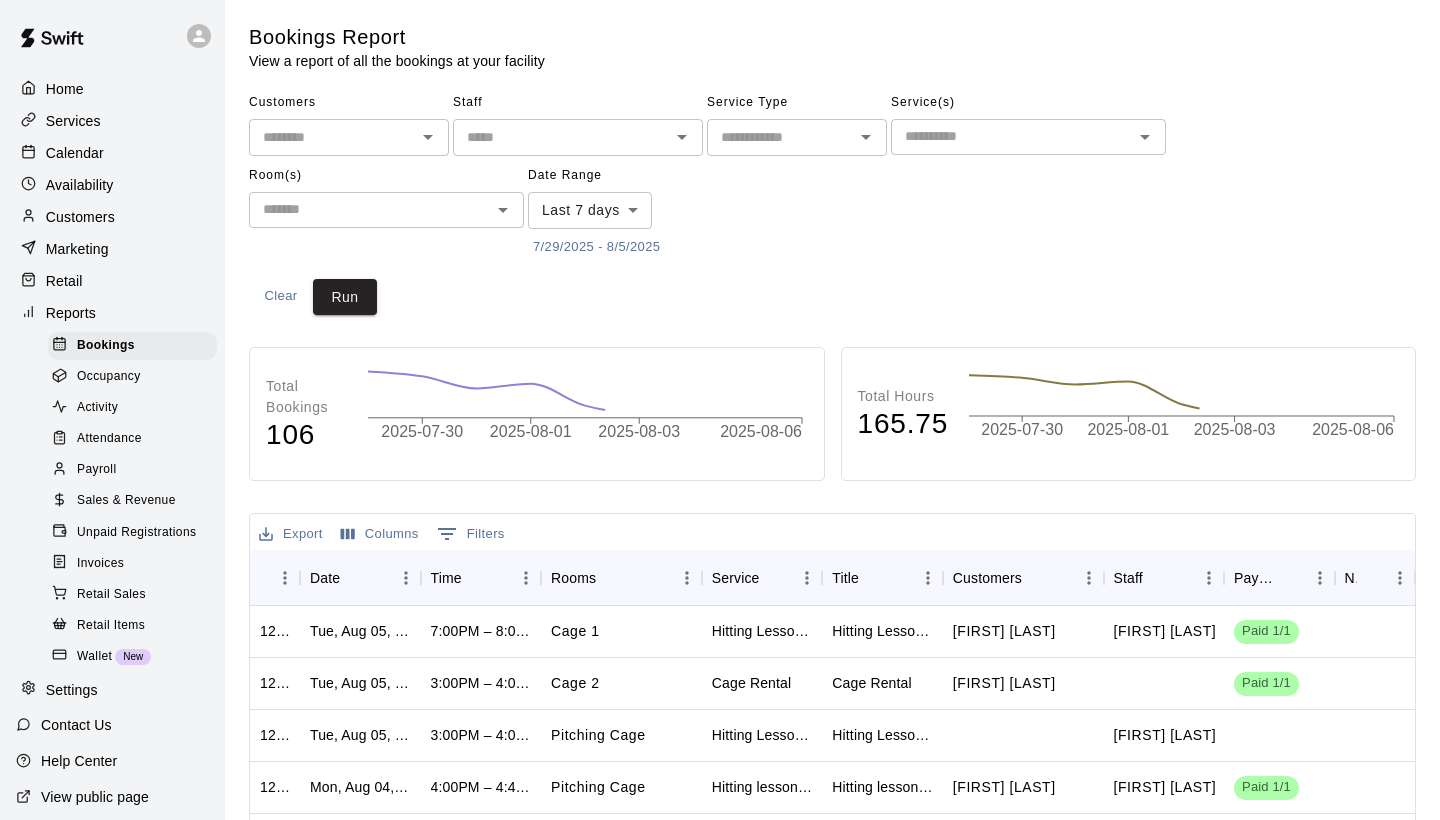 click on "Sales & Revenue" at bounding box center [126, 501] 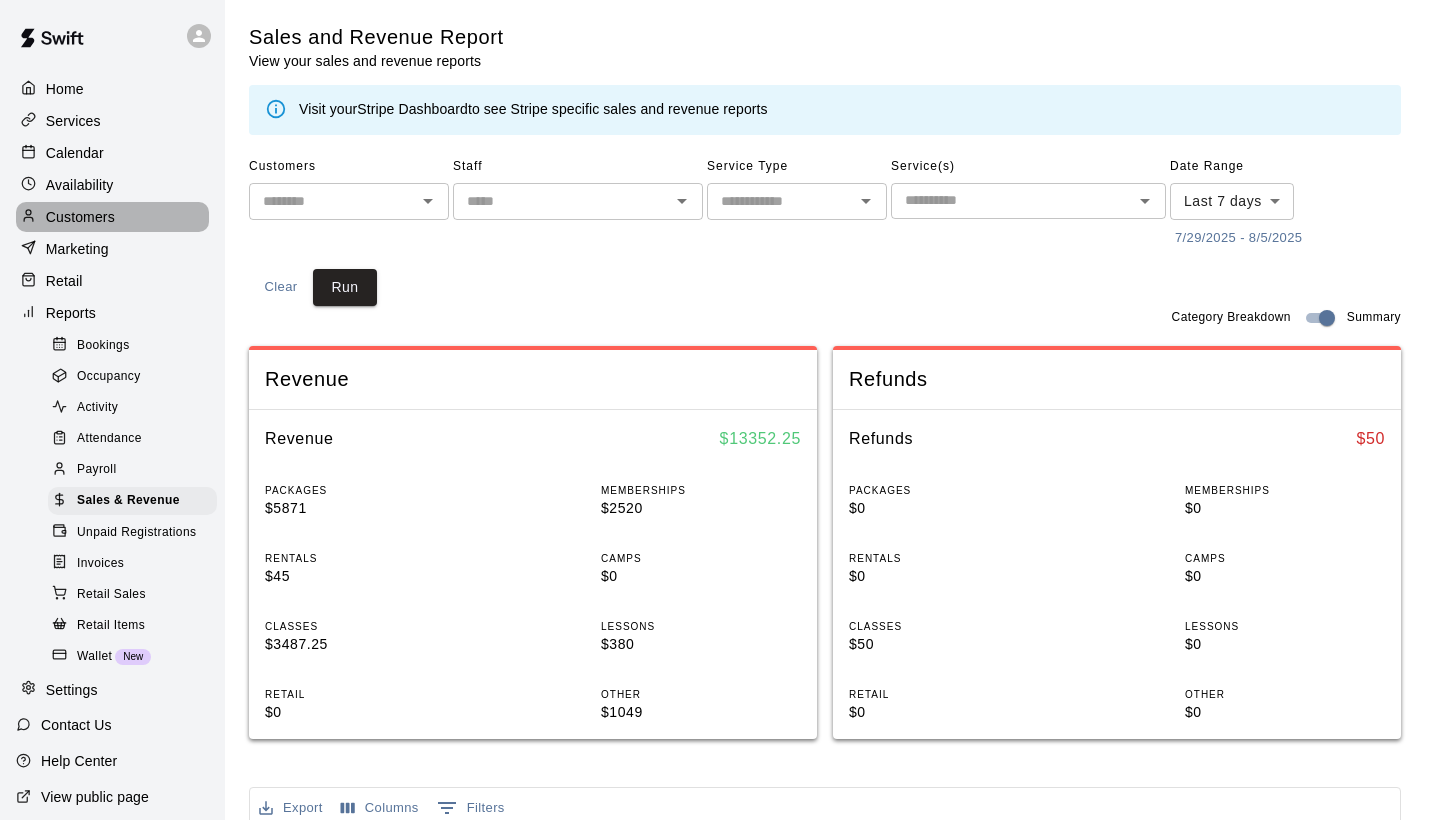click on "Customers" at bounding box center (80, 217) 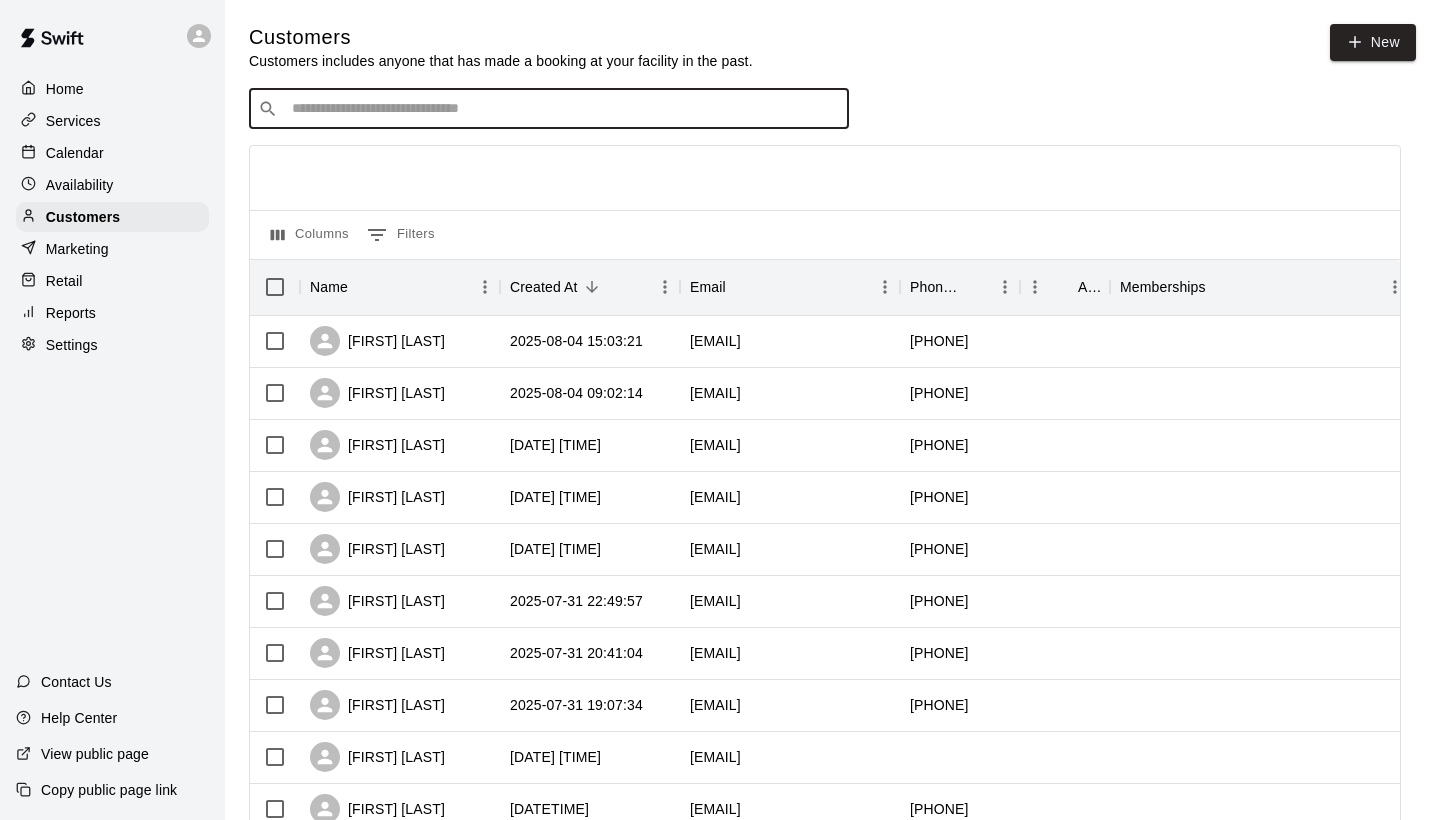 click at bounding box center [563, 109] 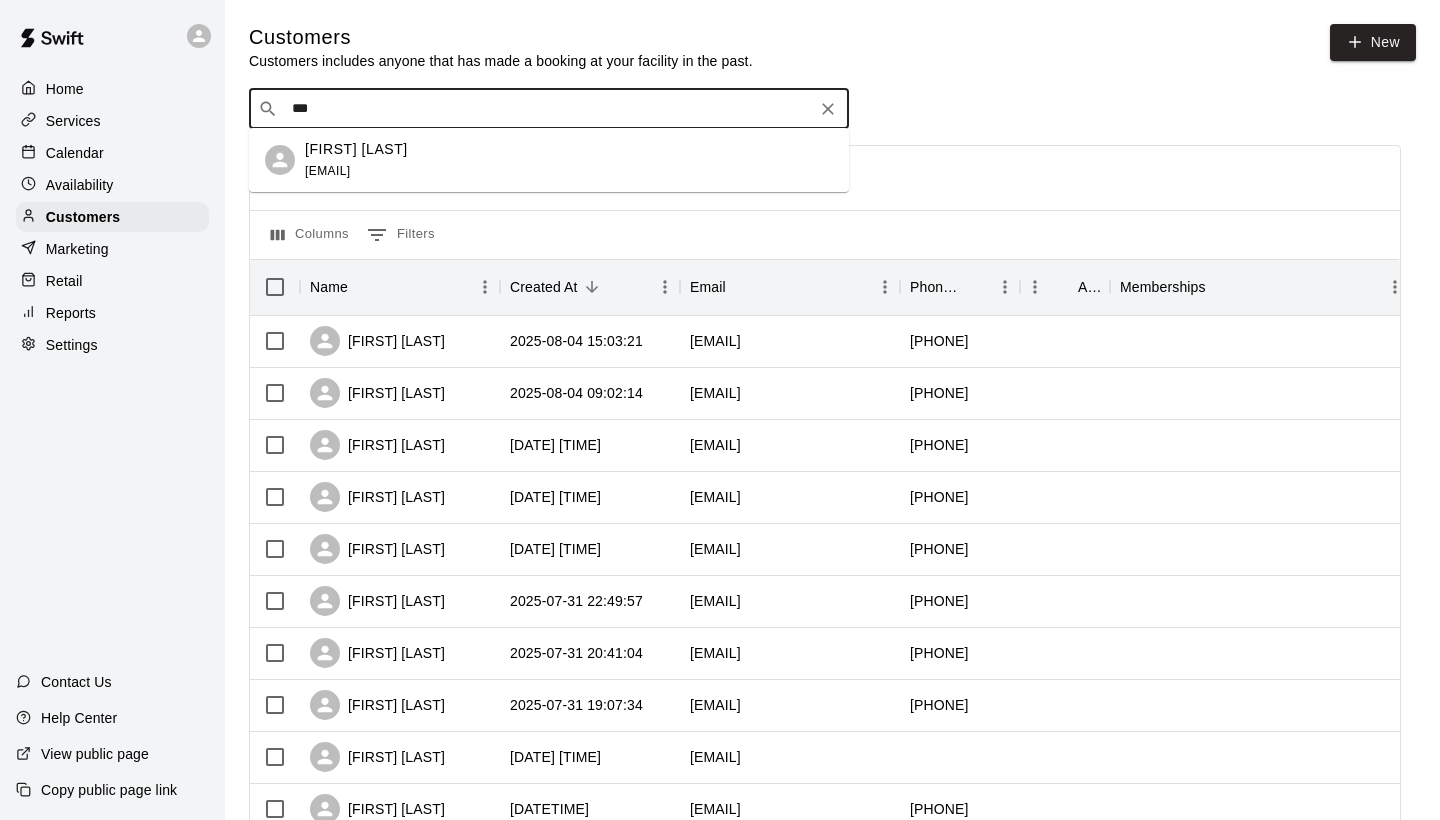 type on "**" 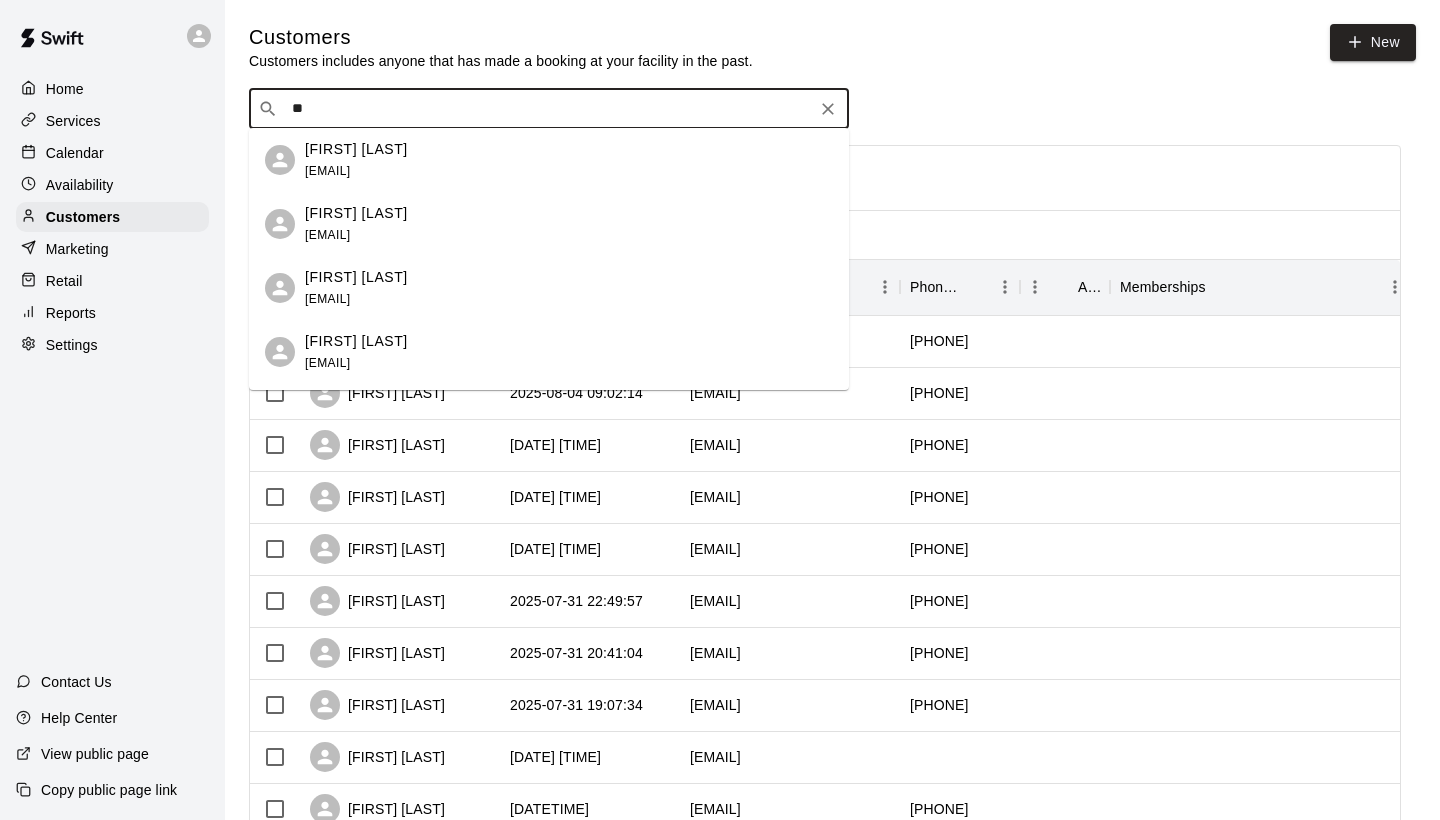 click on "[FIRST] [LAST]" at bounding box center [356, 277] 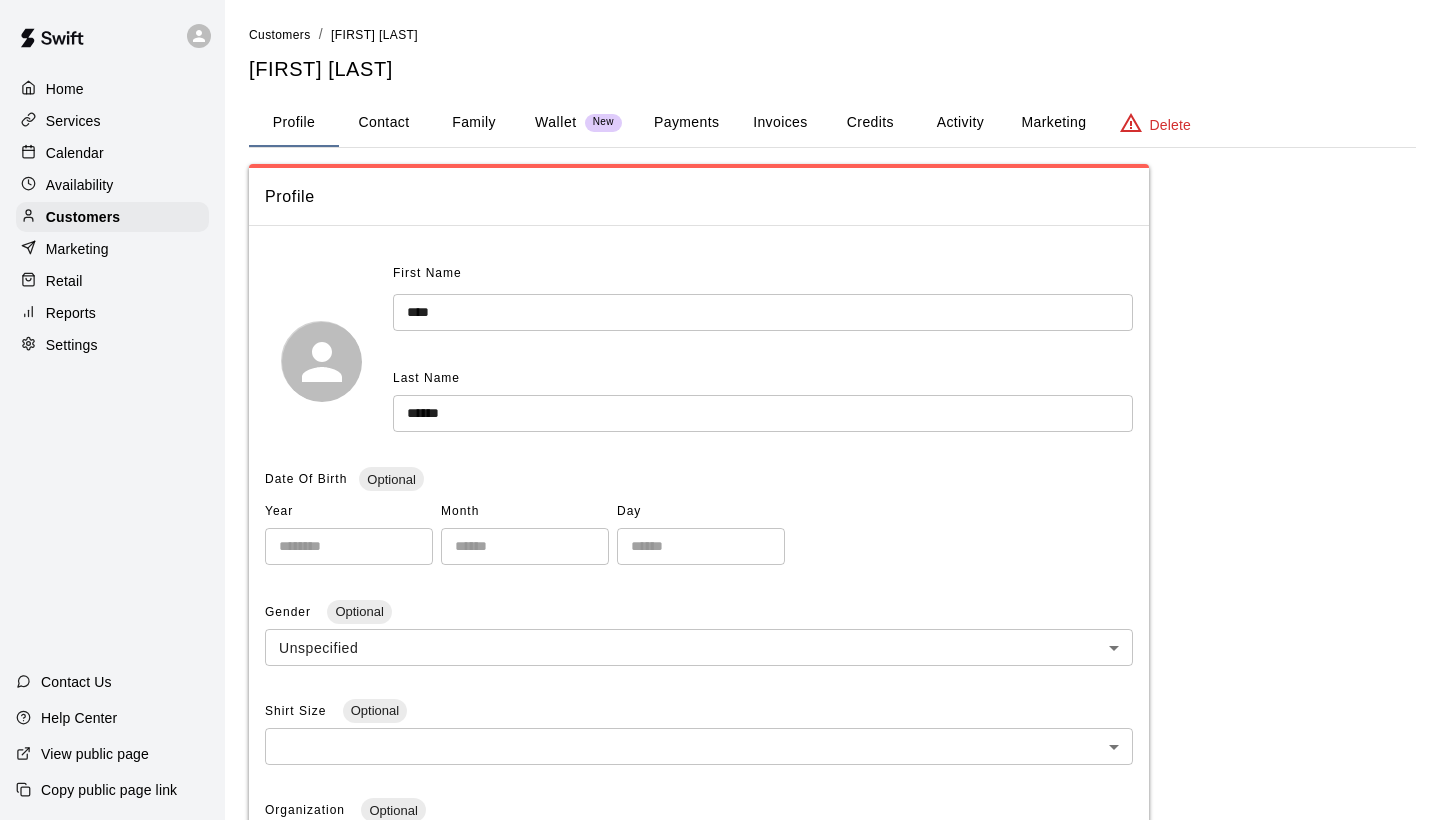 click on "Payments" at bounding box center (686, 123) 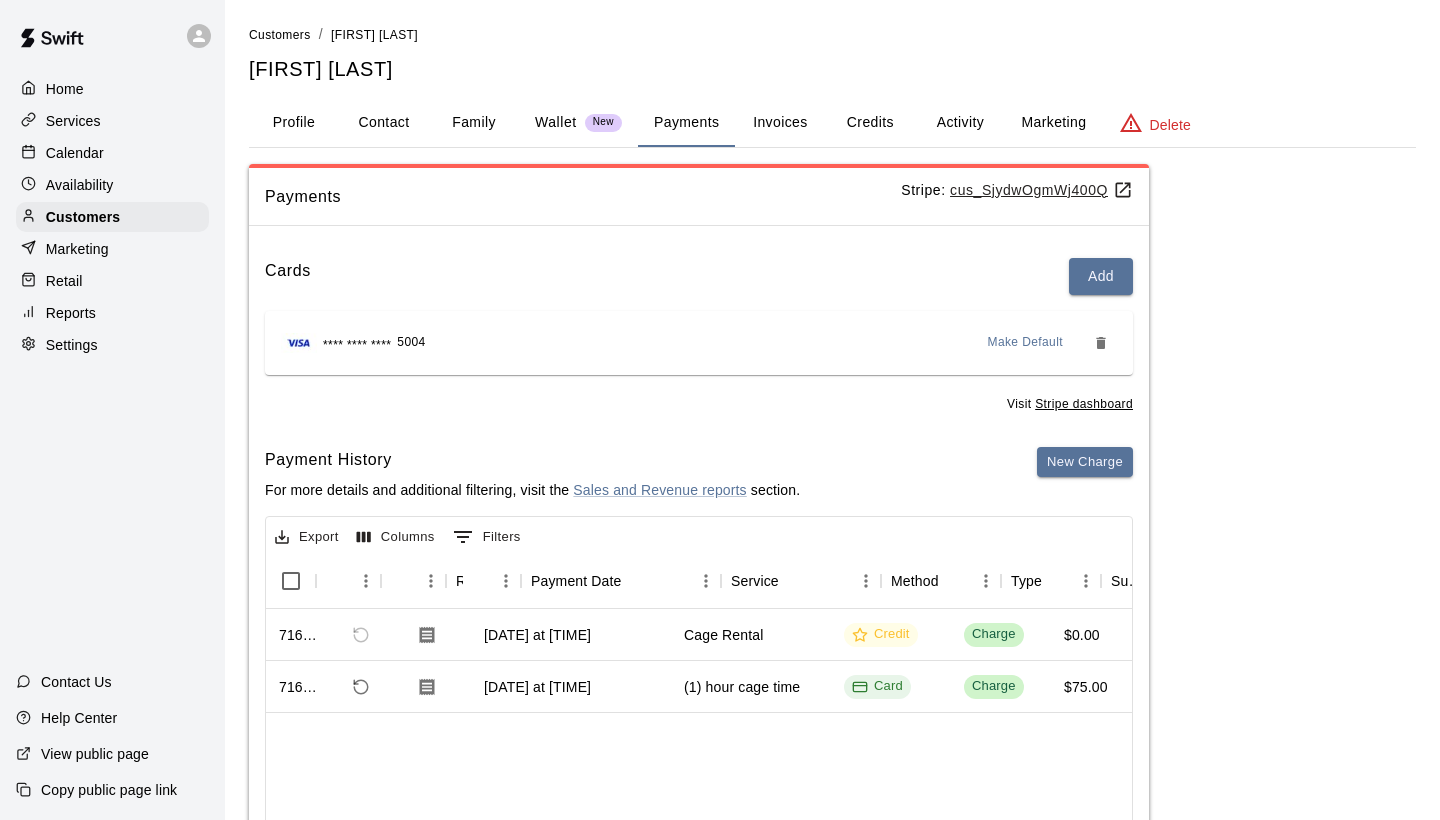 scroll, scrollTop: 0, scrollLeft: 0, axis: both 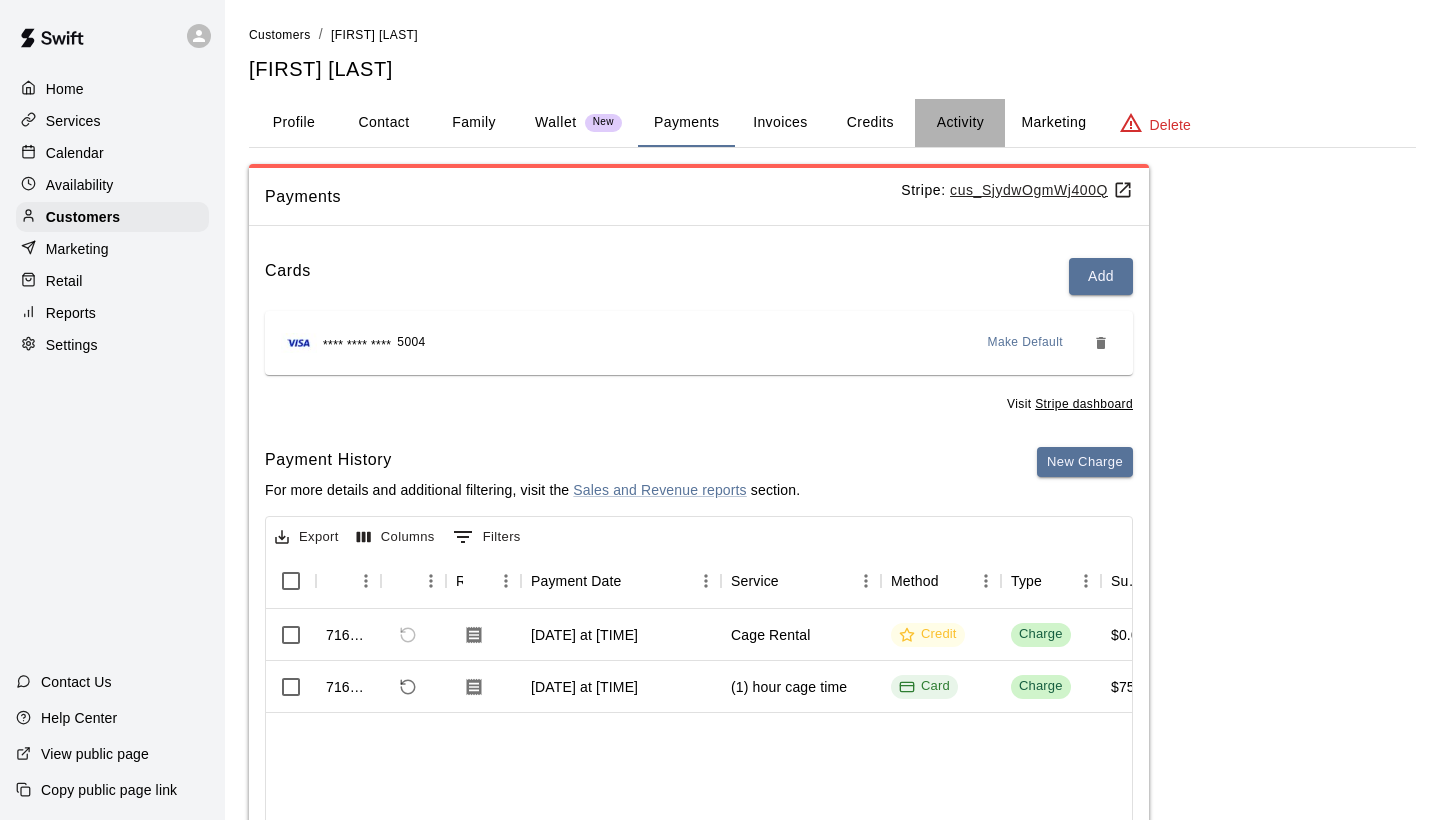 click on "Activity" at bounding box center [960, 123] 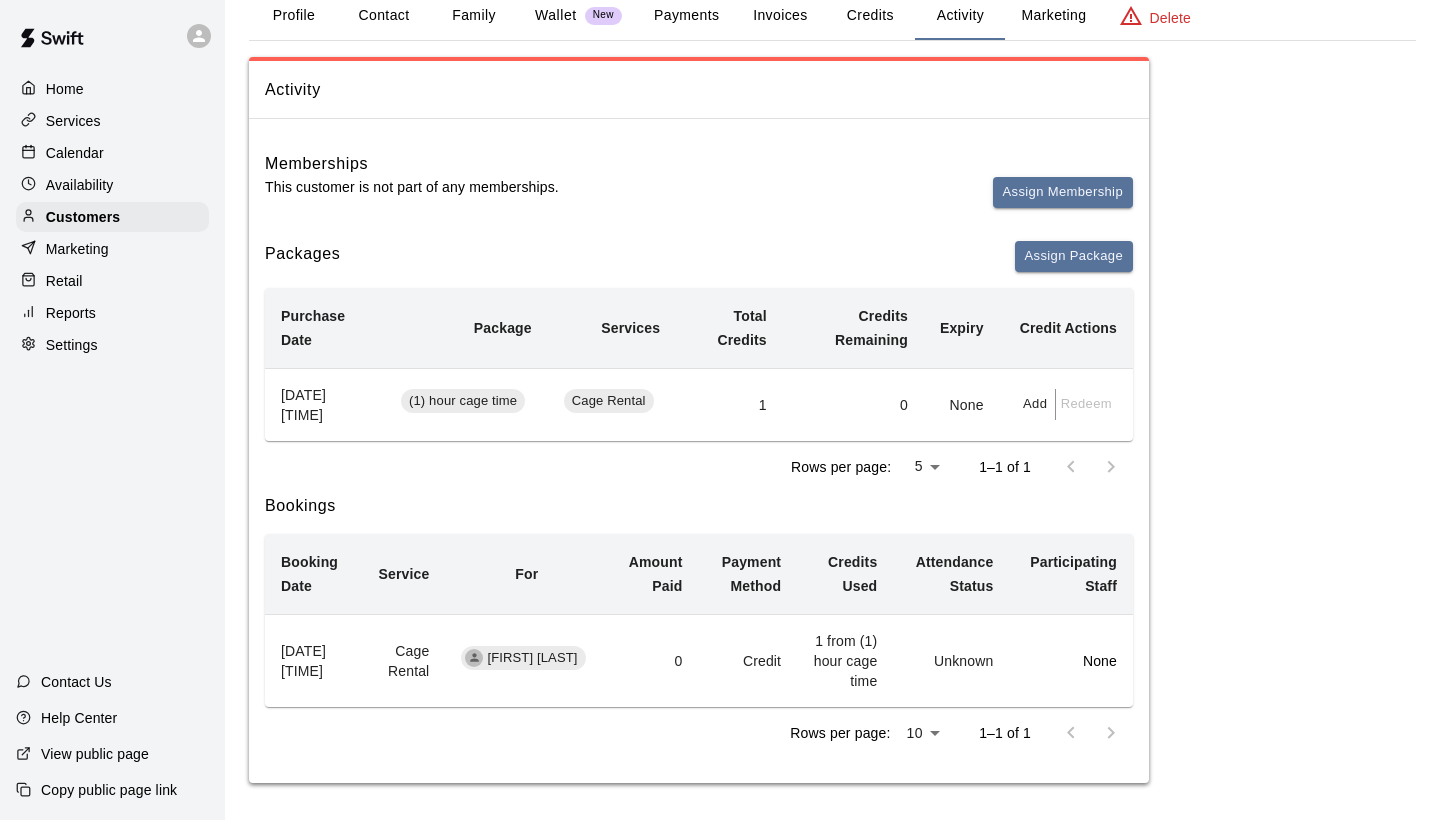 scroll, scrollTop: 106, scrollLeft: 0, axis: vertical 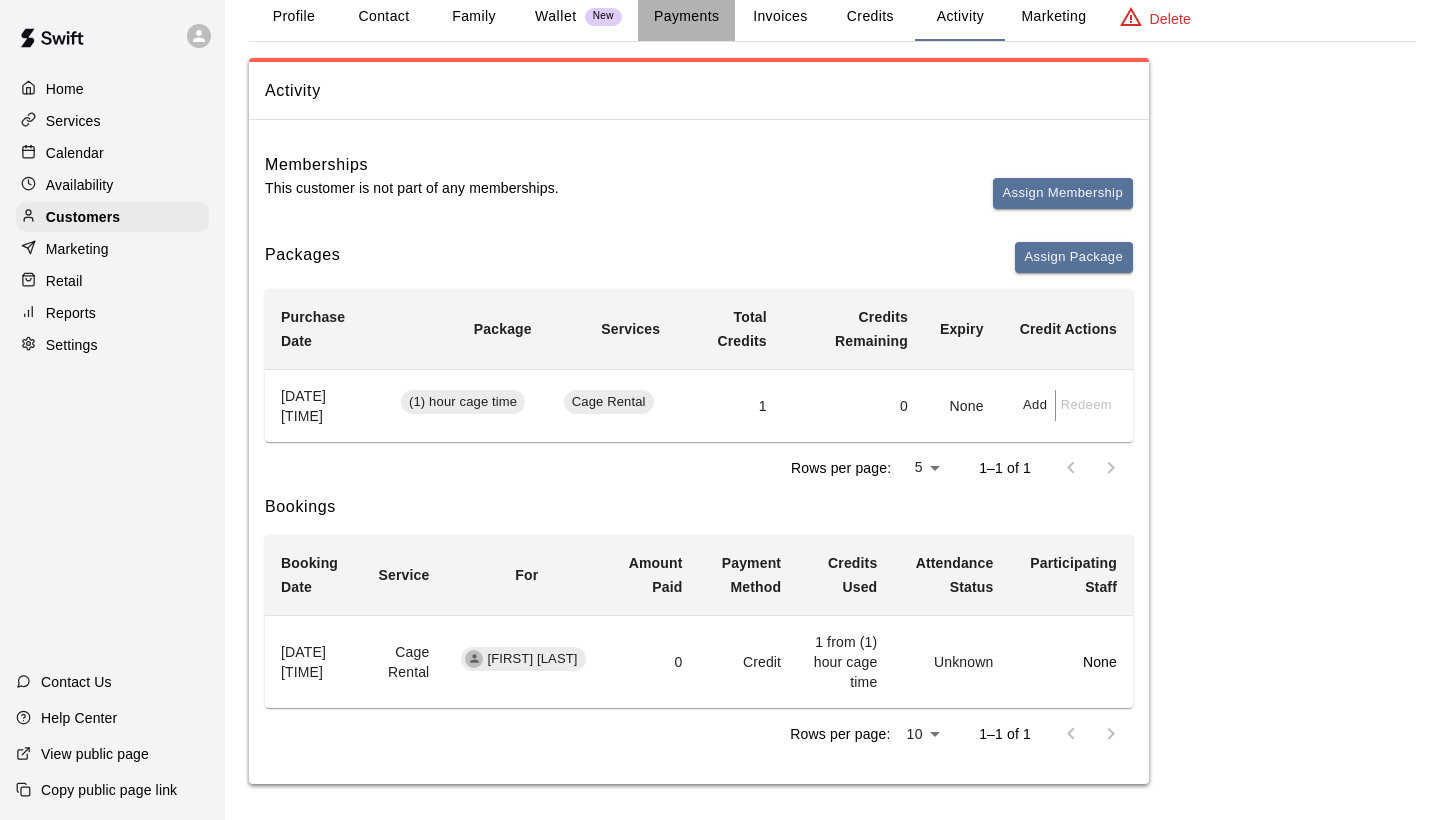 click on "Payments" at bounding box center [686, 17] 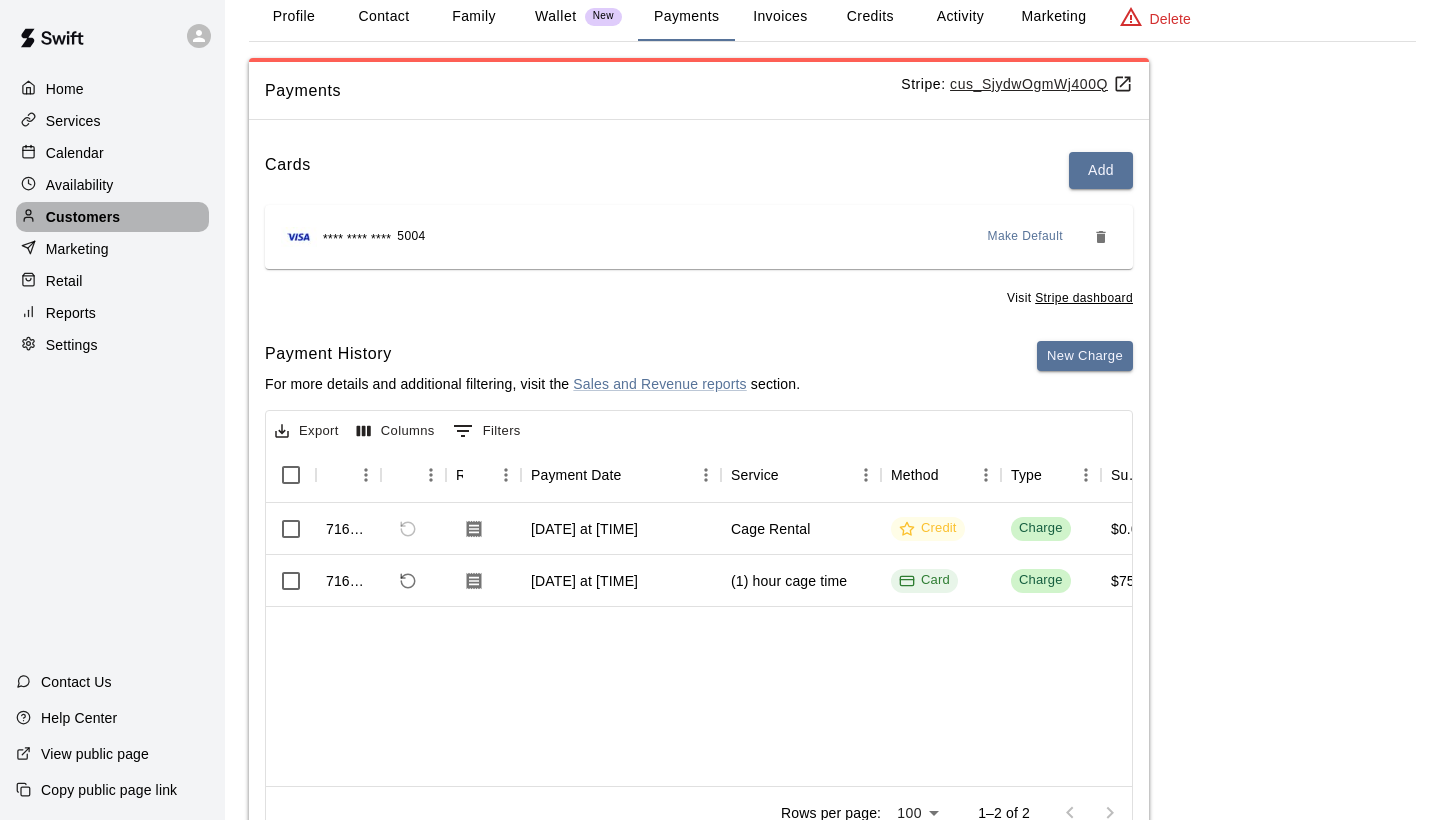 click on "Customers" at bounding box center (112, 217) 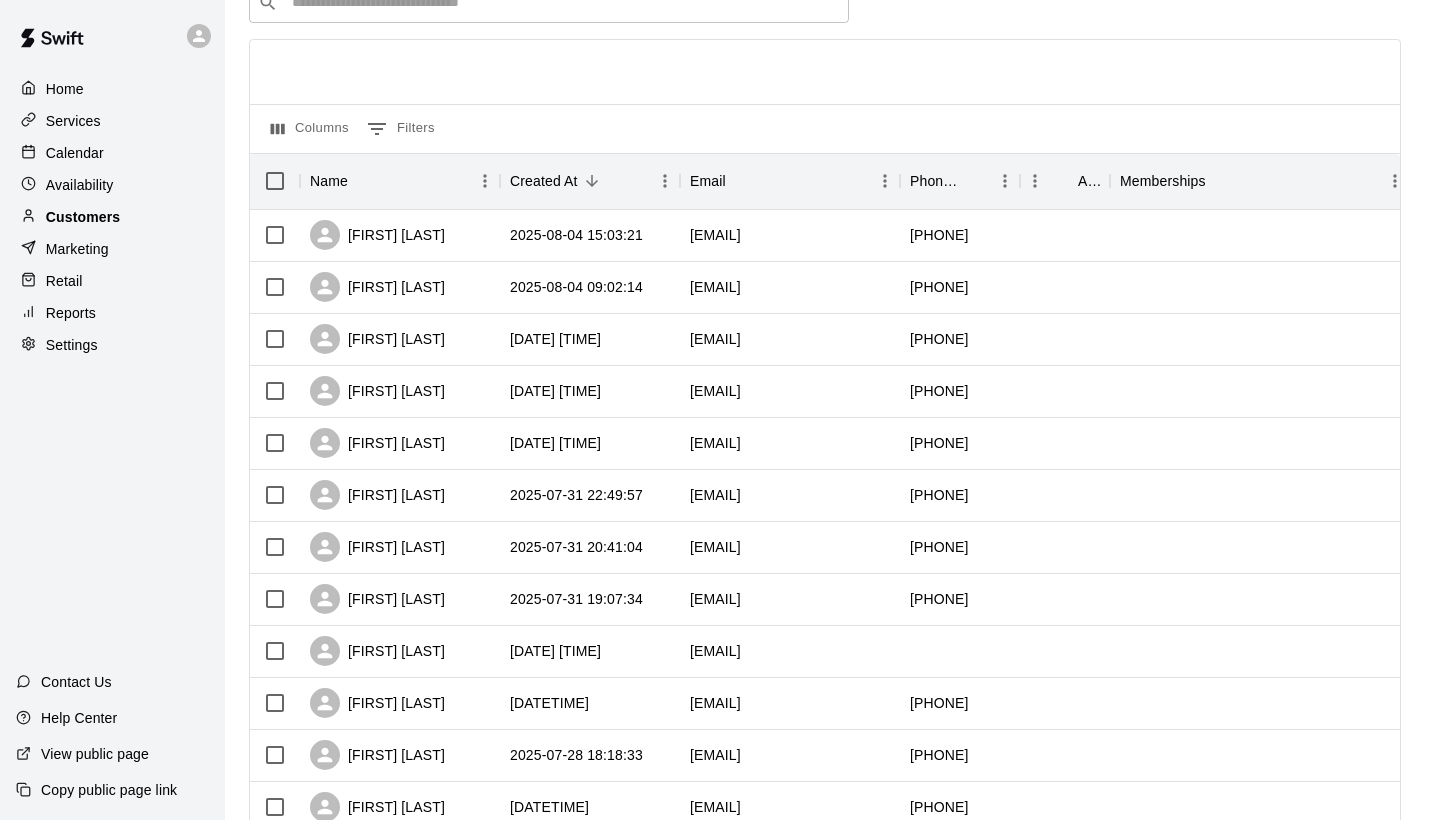 scroll, scrollTop: 0, scrollLeft: 0, axis: both 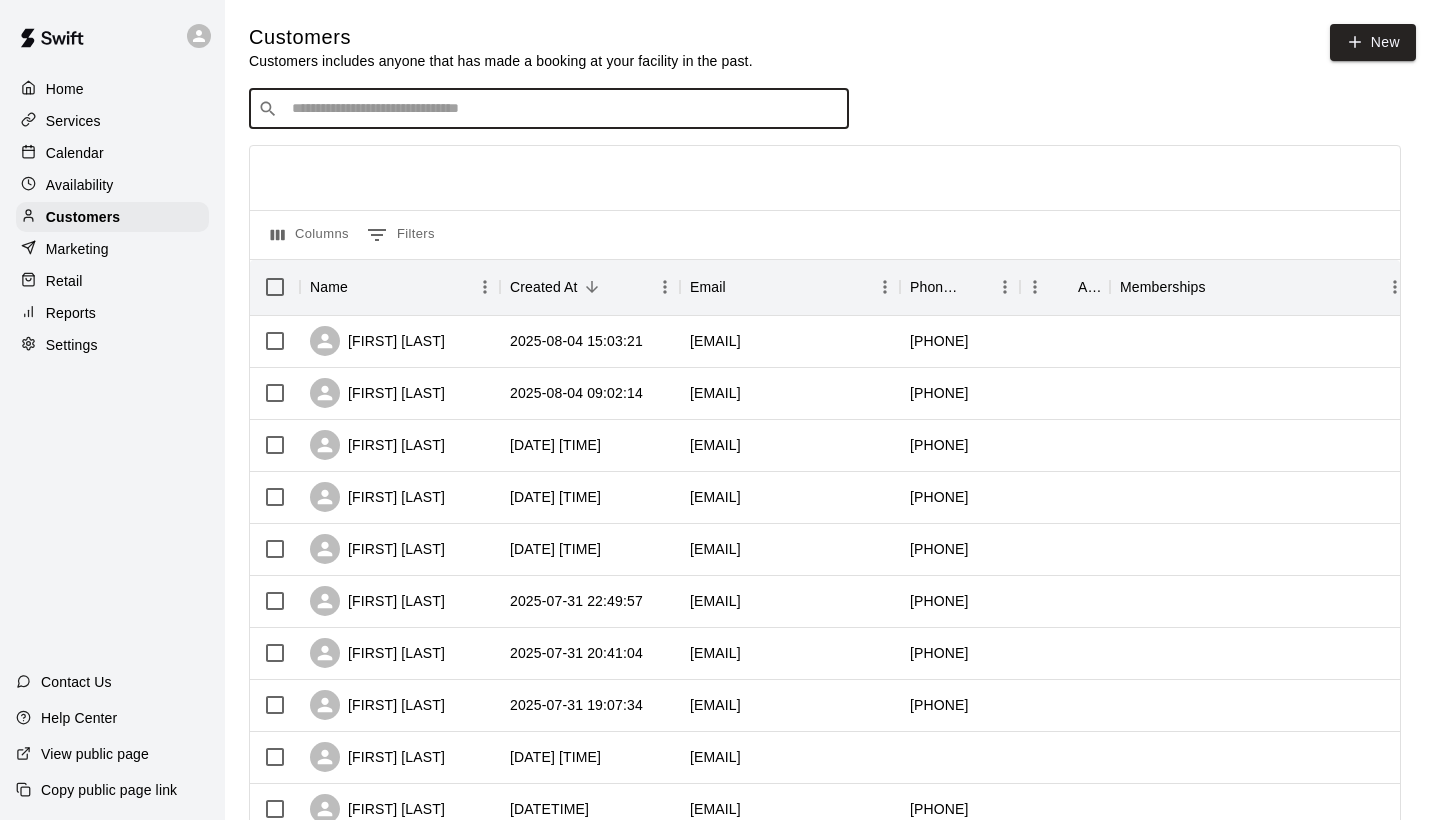click at bounding box center [563, 109] 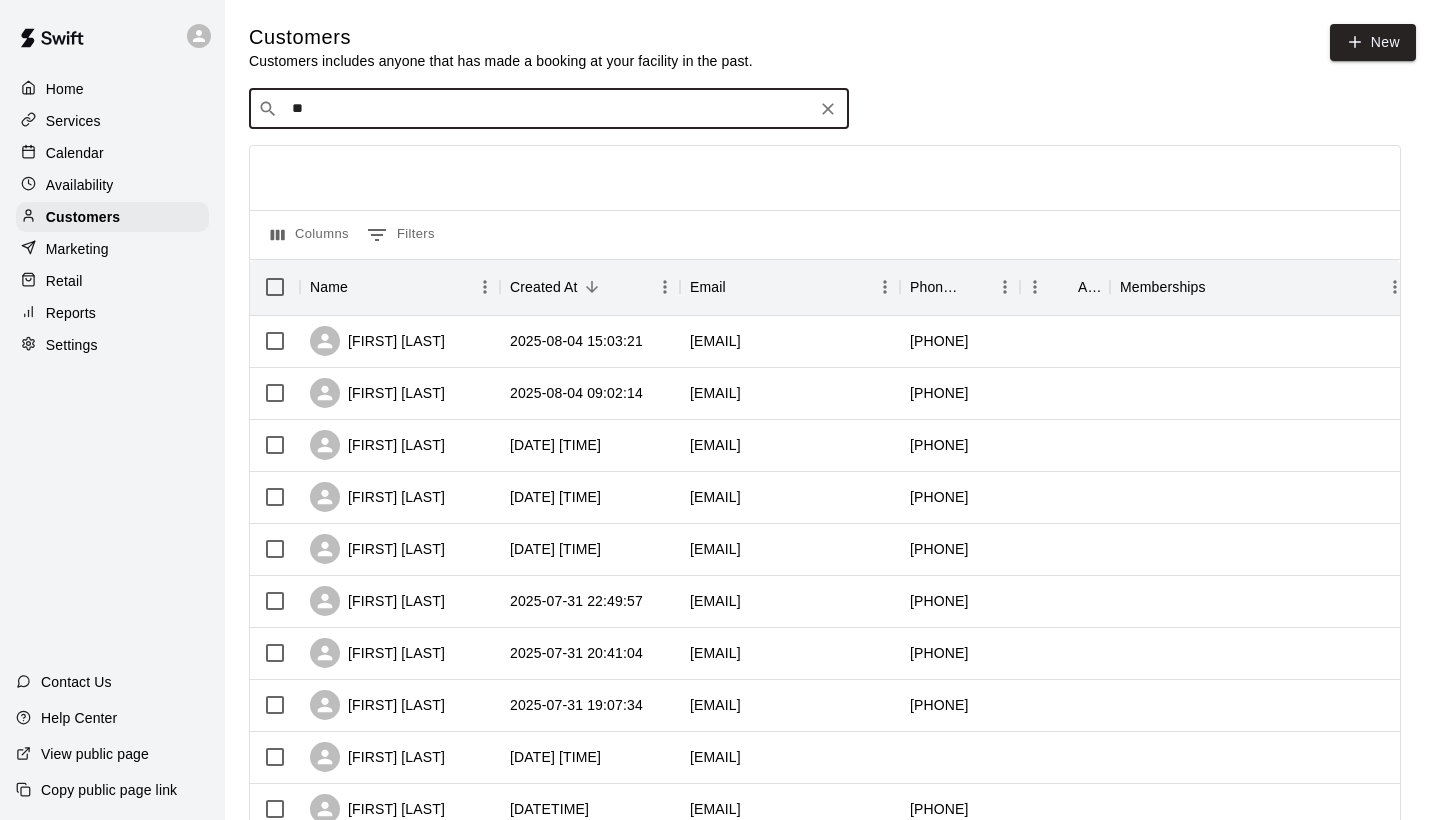 type on "***" 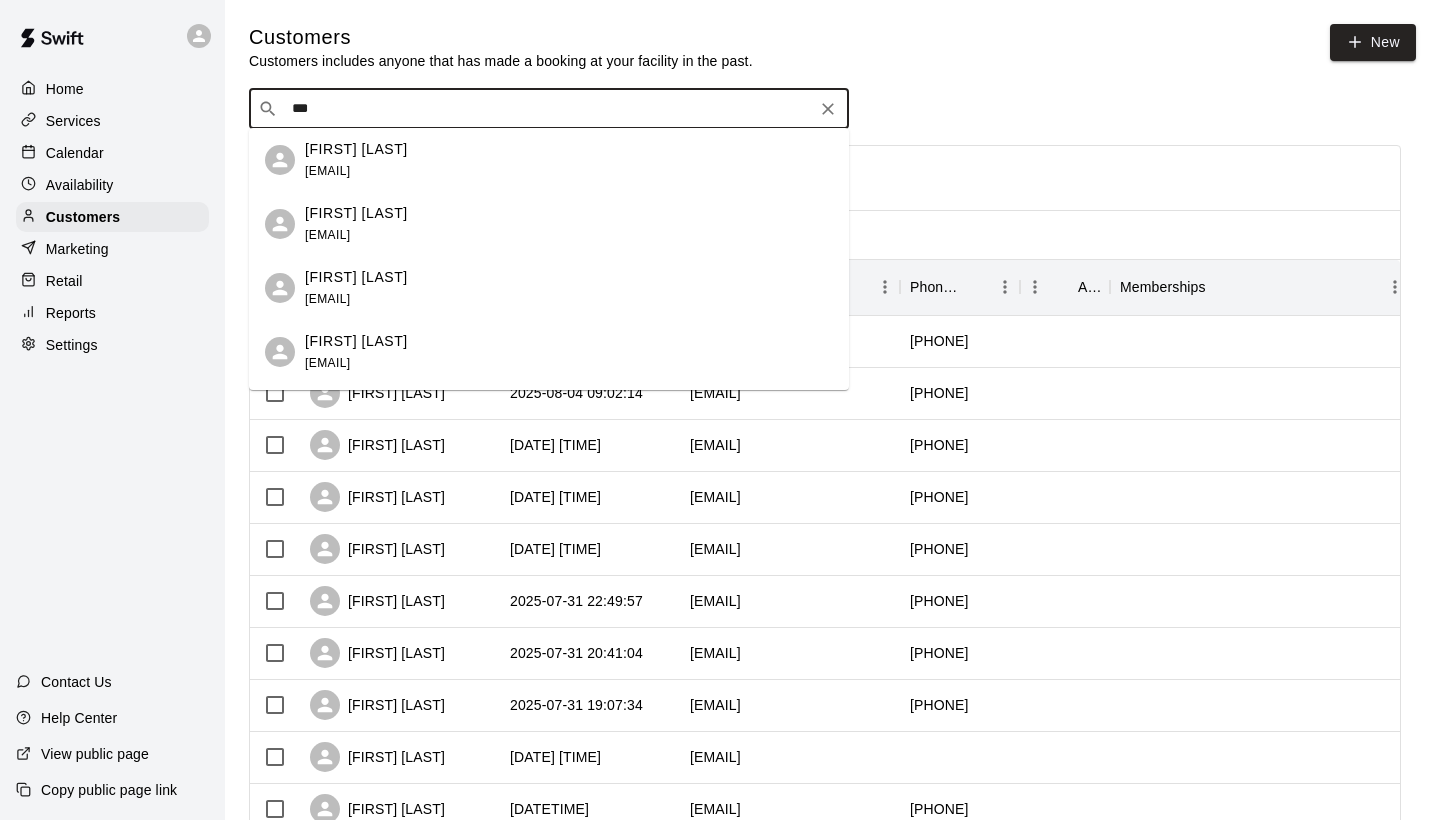click on "[FIRST] [LAST]" at bounding box center (356, 277) 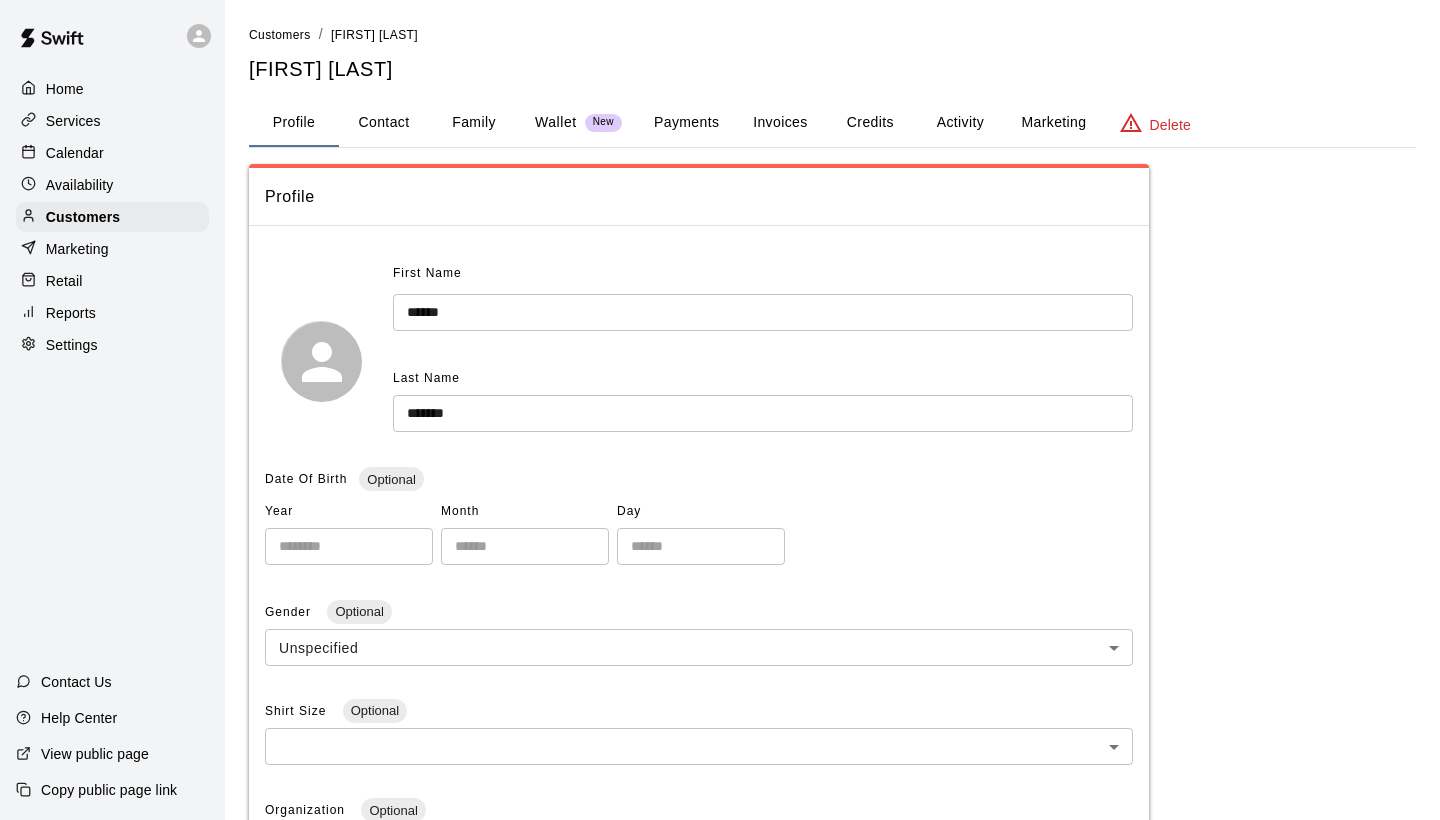click on "Payments" at bounding box center [686, 123] 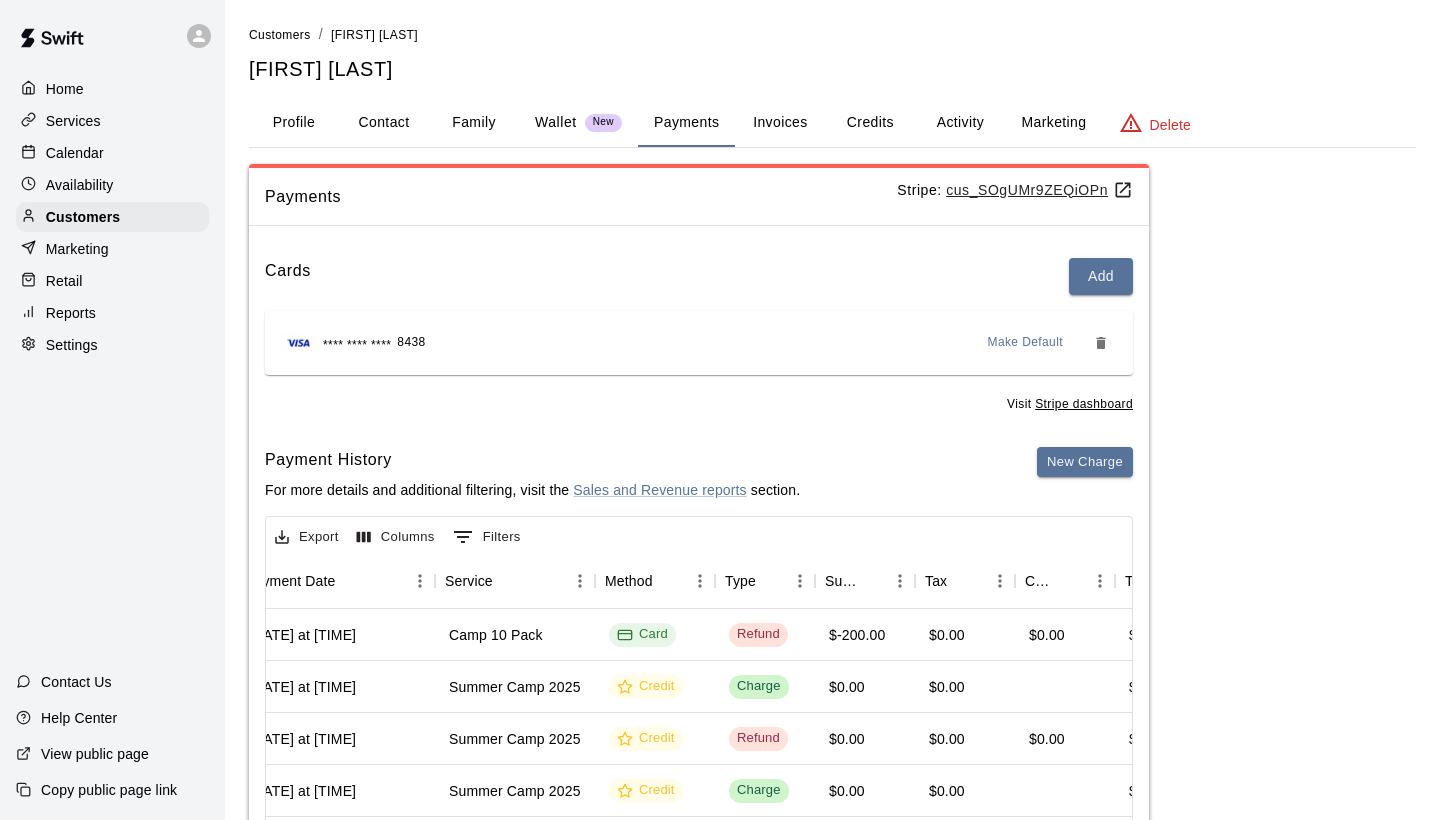 scroll, scrollTop: 2, scrollLeft: 291, axis: both 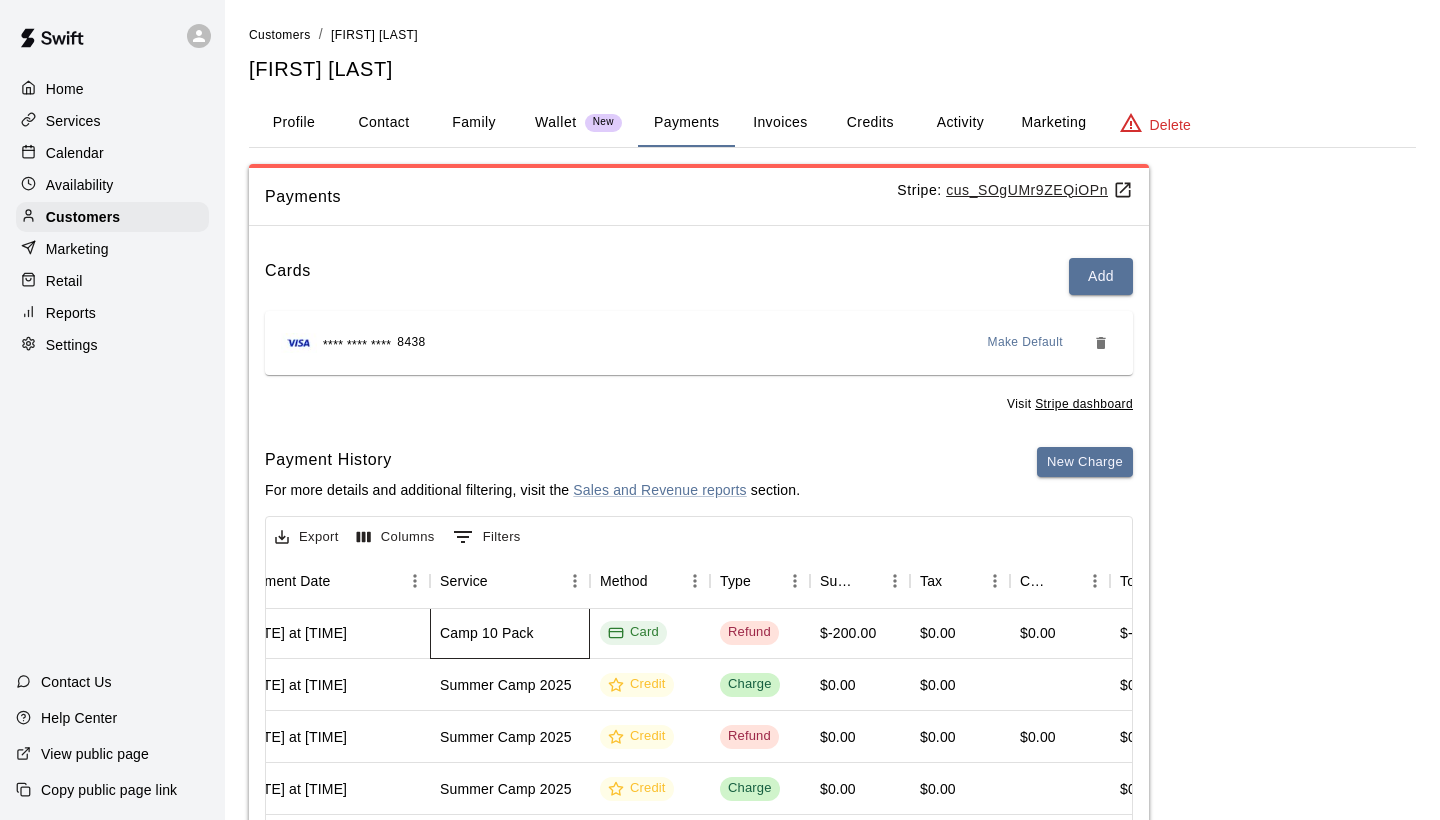 click on "Camp 10 Pack" at bounding box center (487, 633) 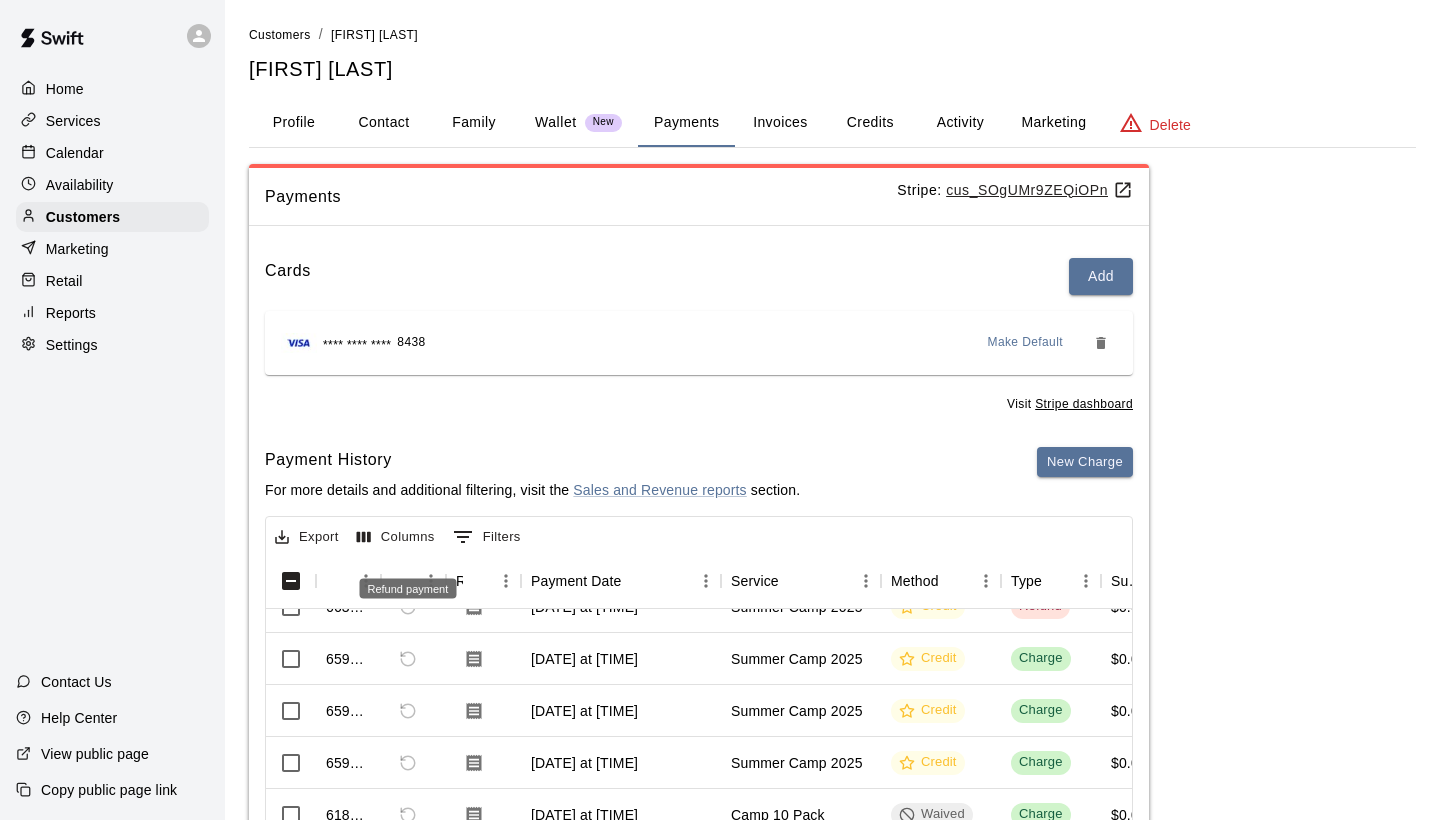 scroll, scrollTop: 132, scrollLeft: 0, axis: vertical 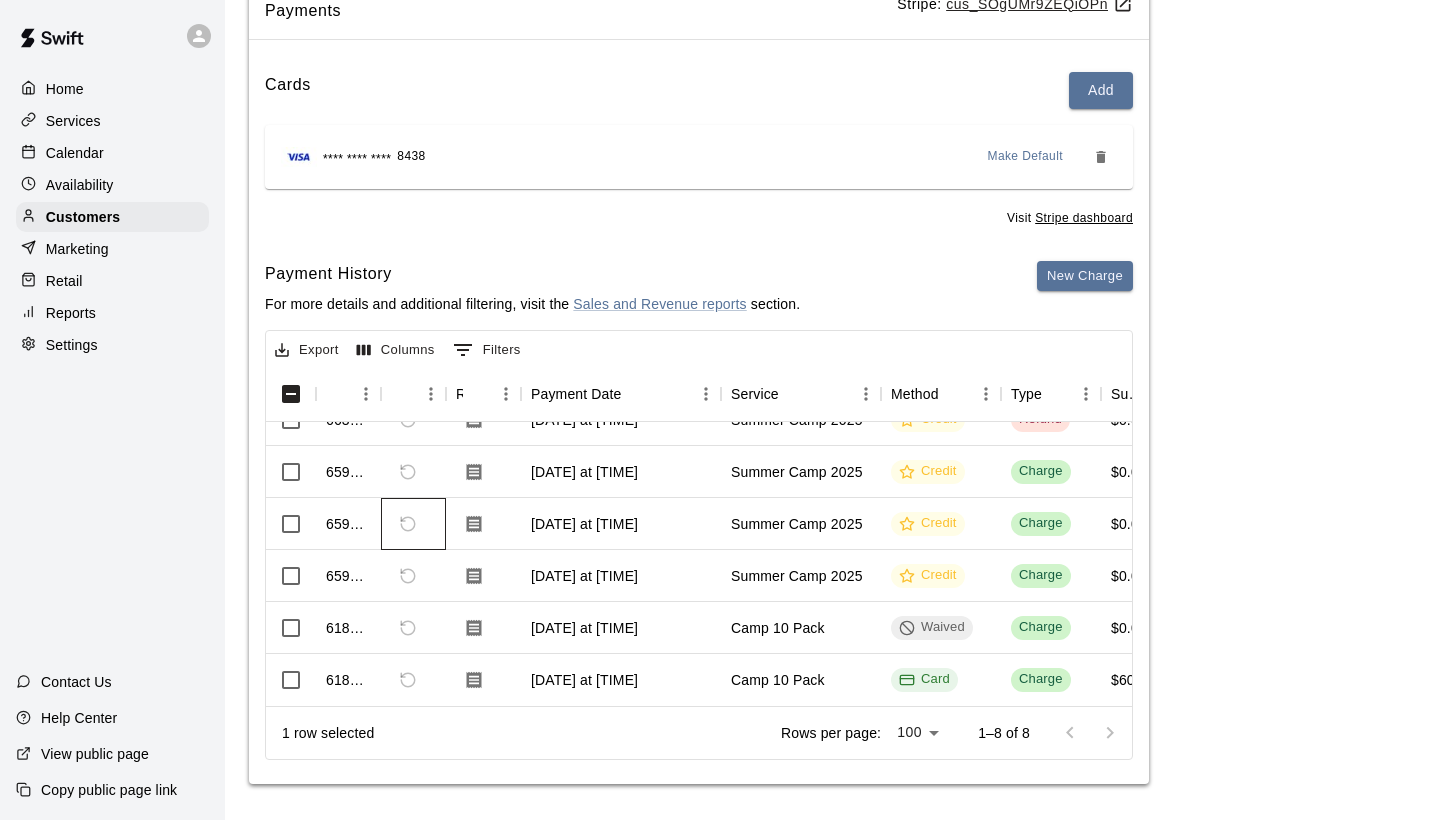 click at bounding box center [413, 524] 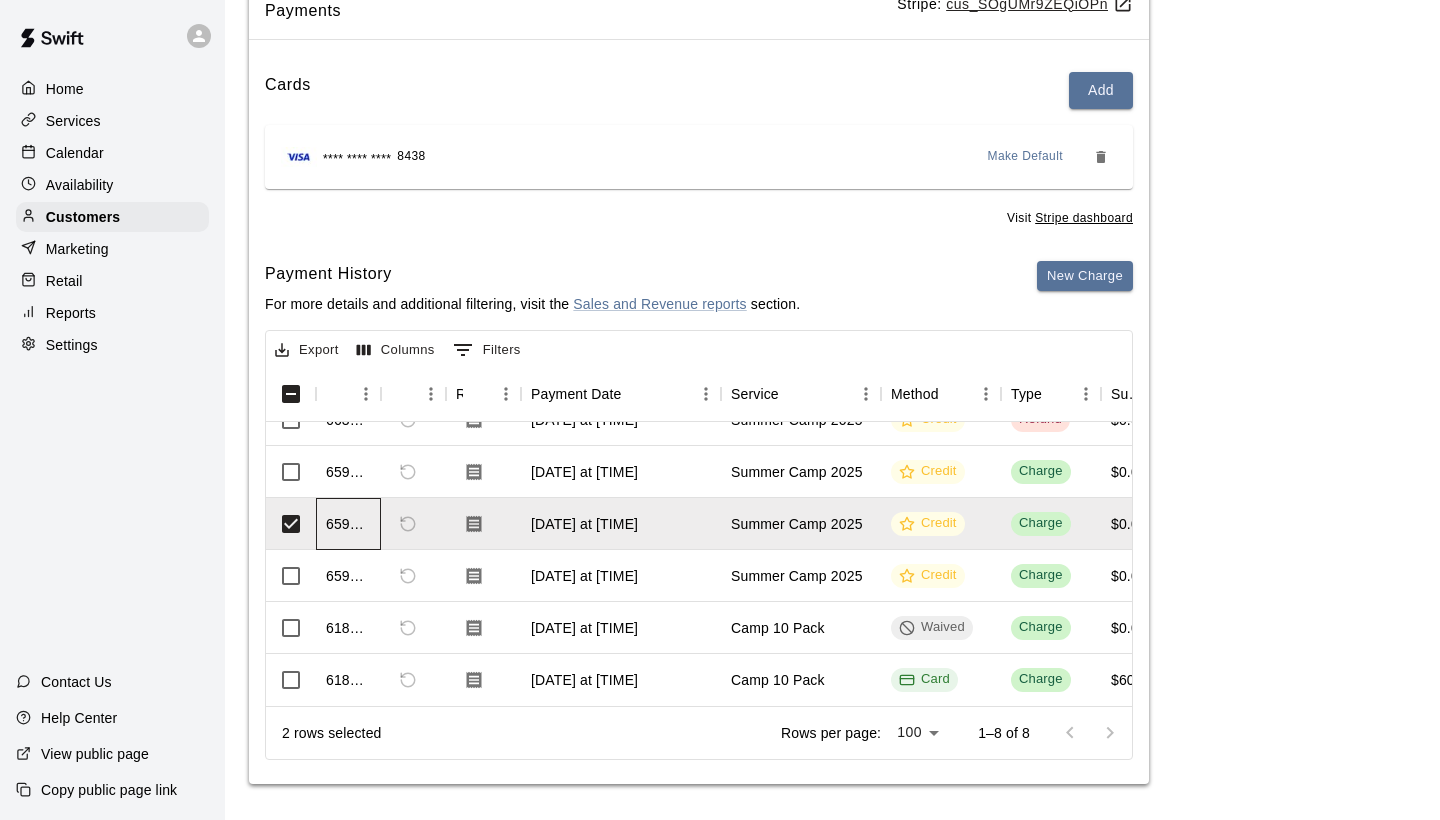 click on "659160" at bounding box center [348, 524] 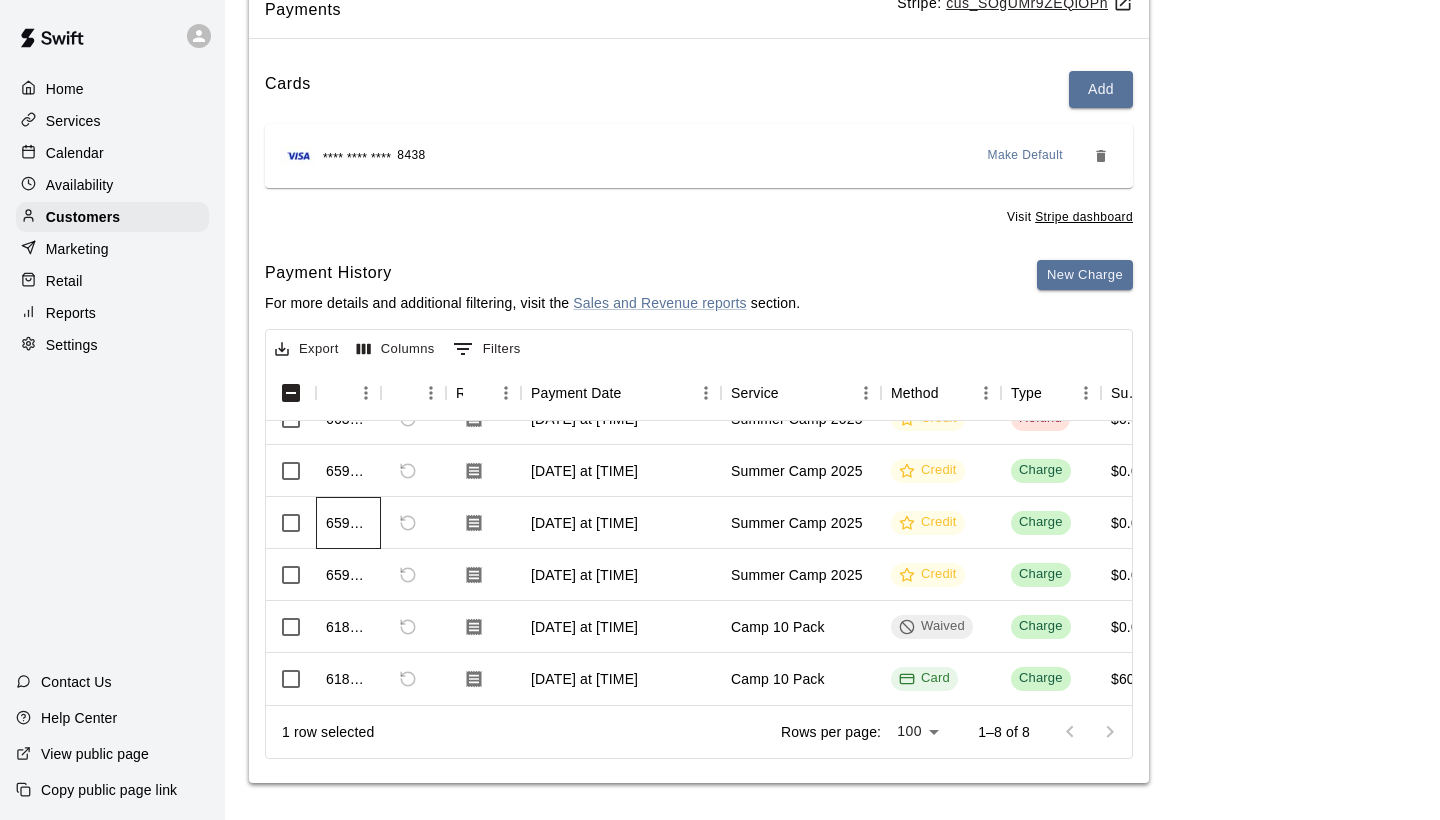 scroll, scrollTop: 186, scrollLeft: 0, axis: vertical 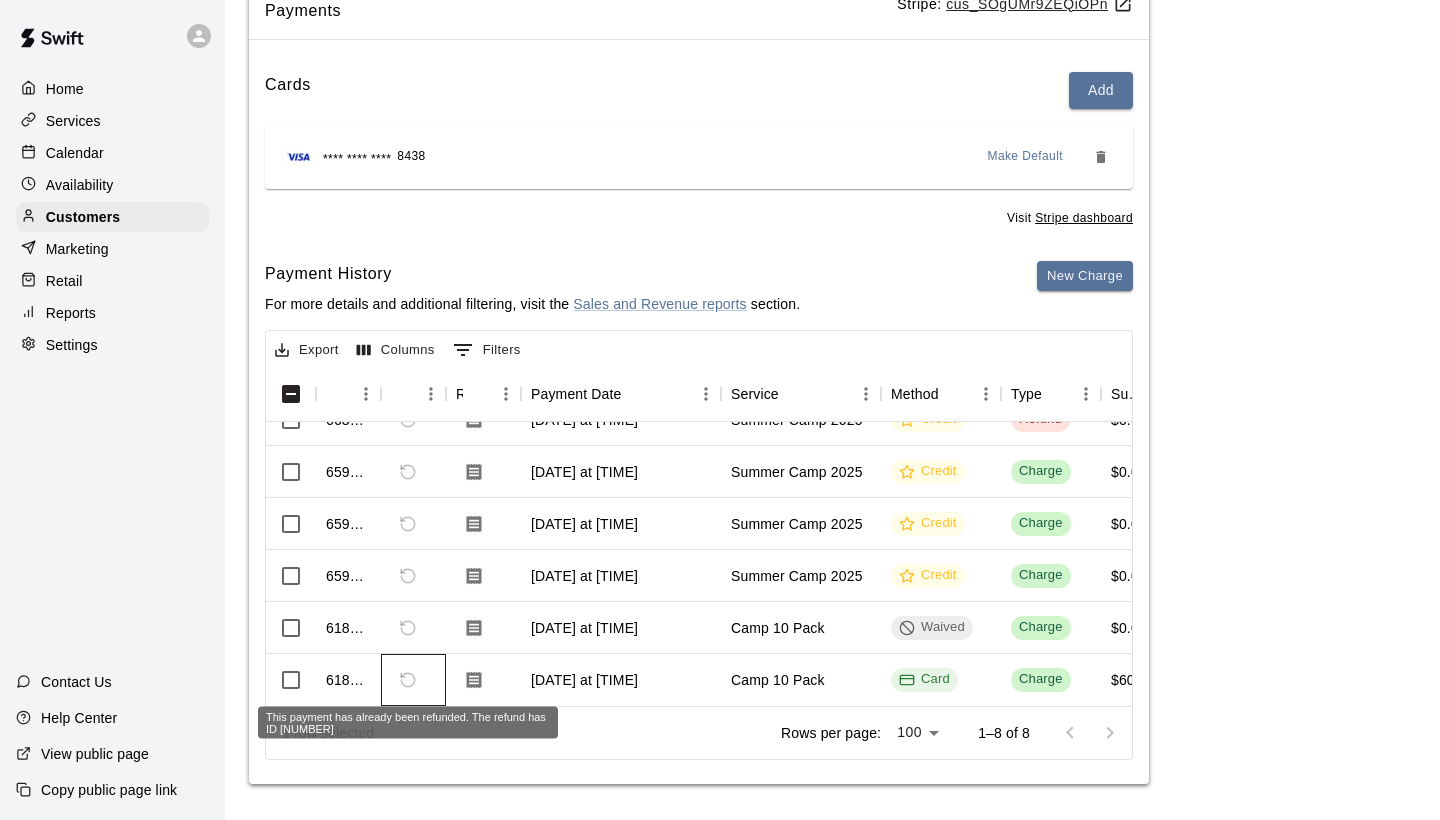 click at bounding box center [408, 680] 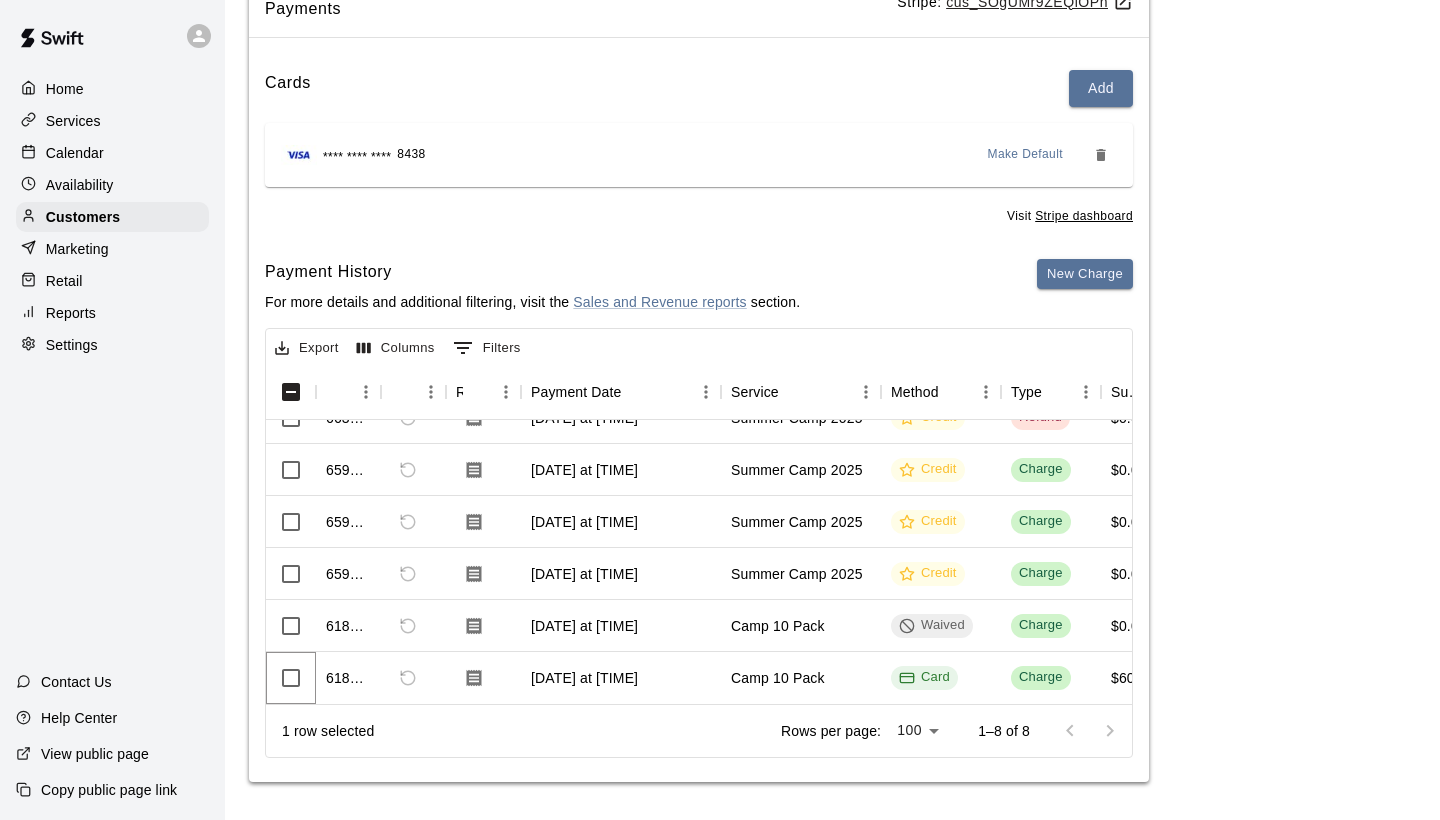 scroll, scrollTop: 186, scrollLeft: 0, axis: vertical 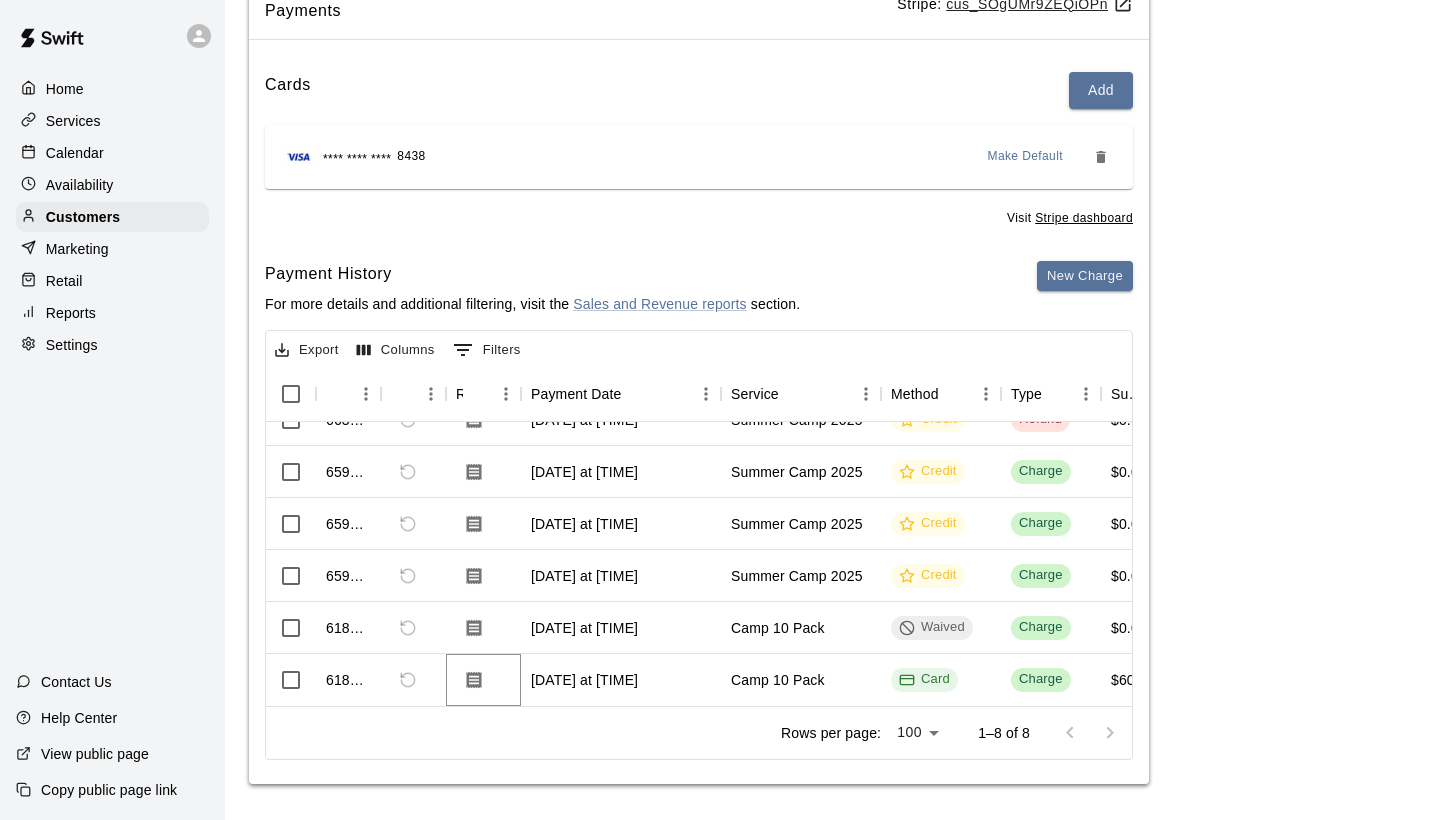 click 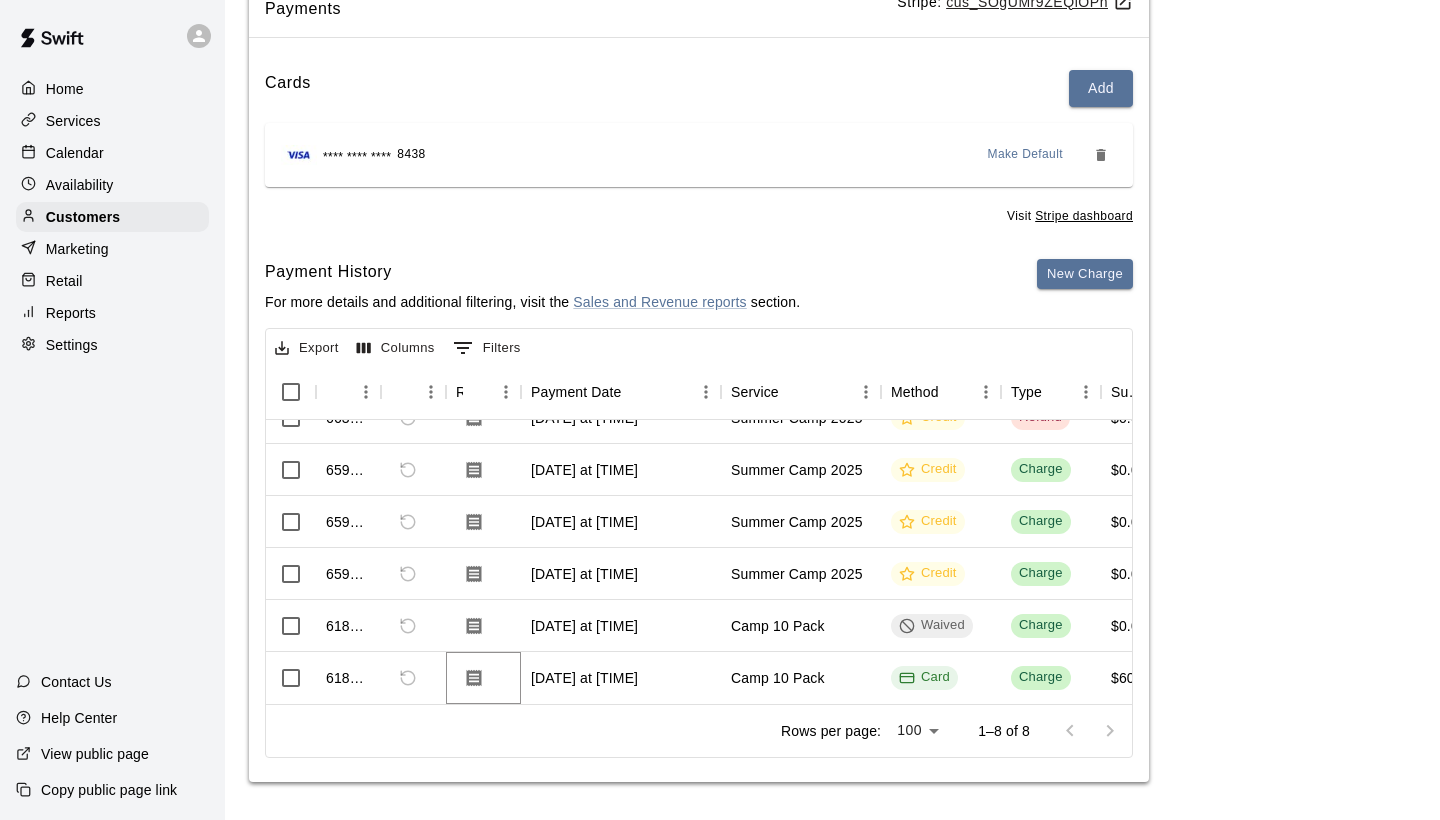 scroll, scrollTop: 186, scrollLeft: 0, axis: vertical 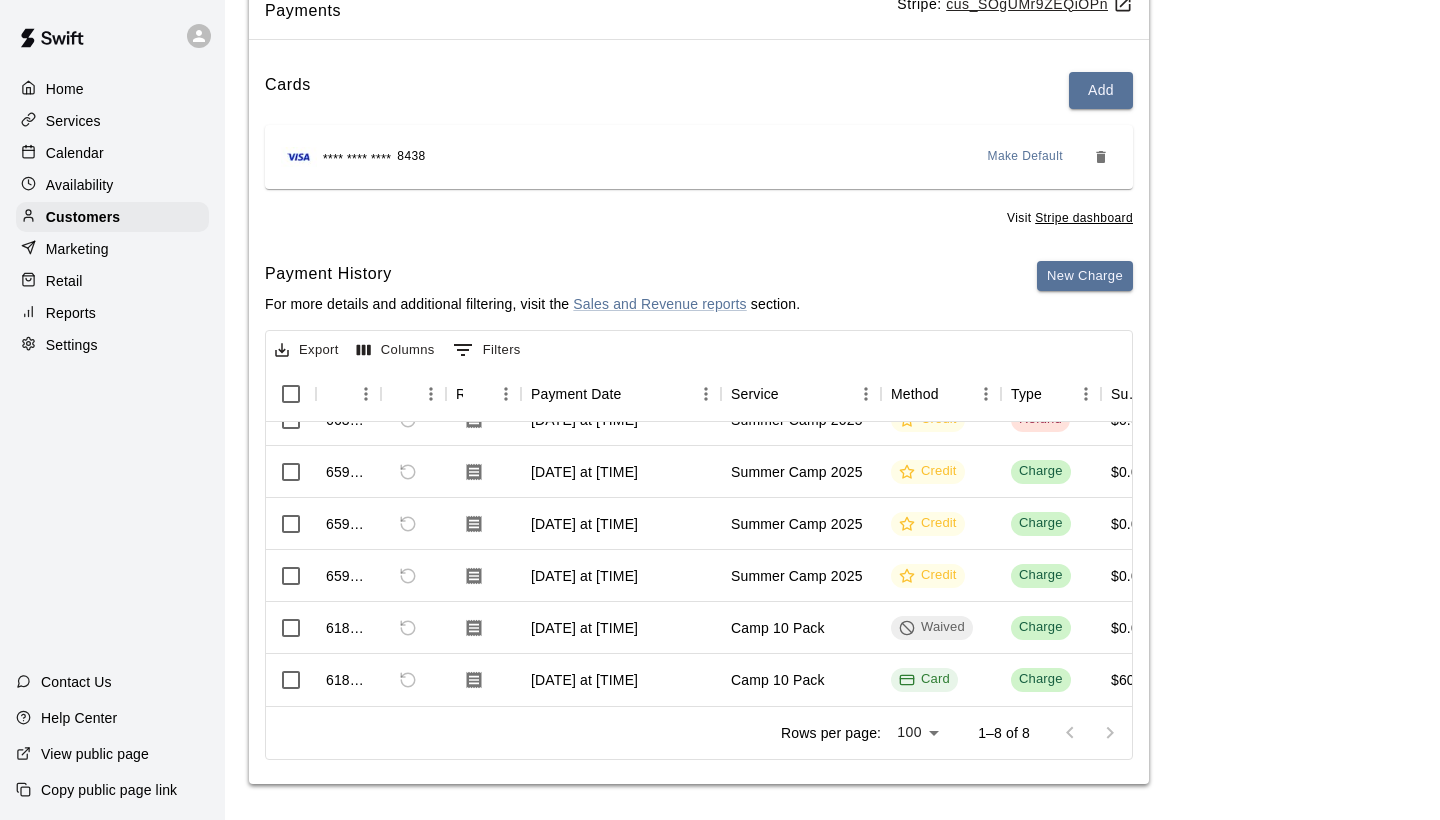 click on "Reports" at bounding box center [112, 313] 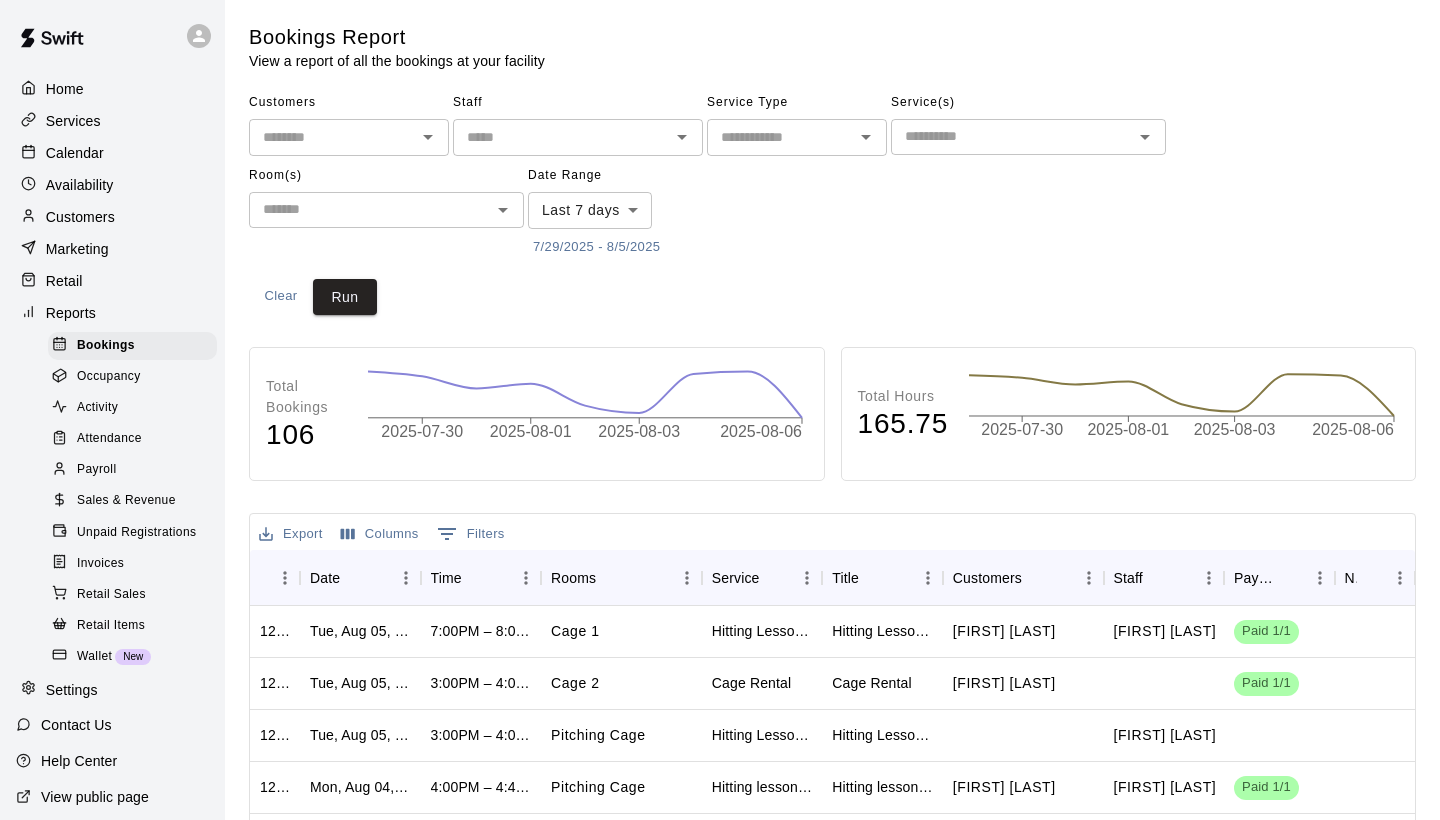 click on "Customers" at bounding box center [112, 217] 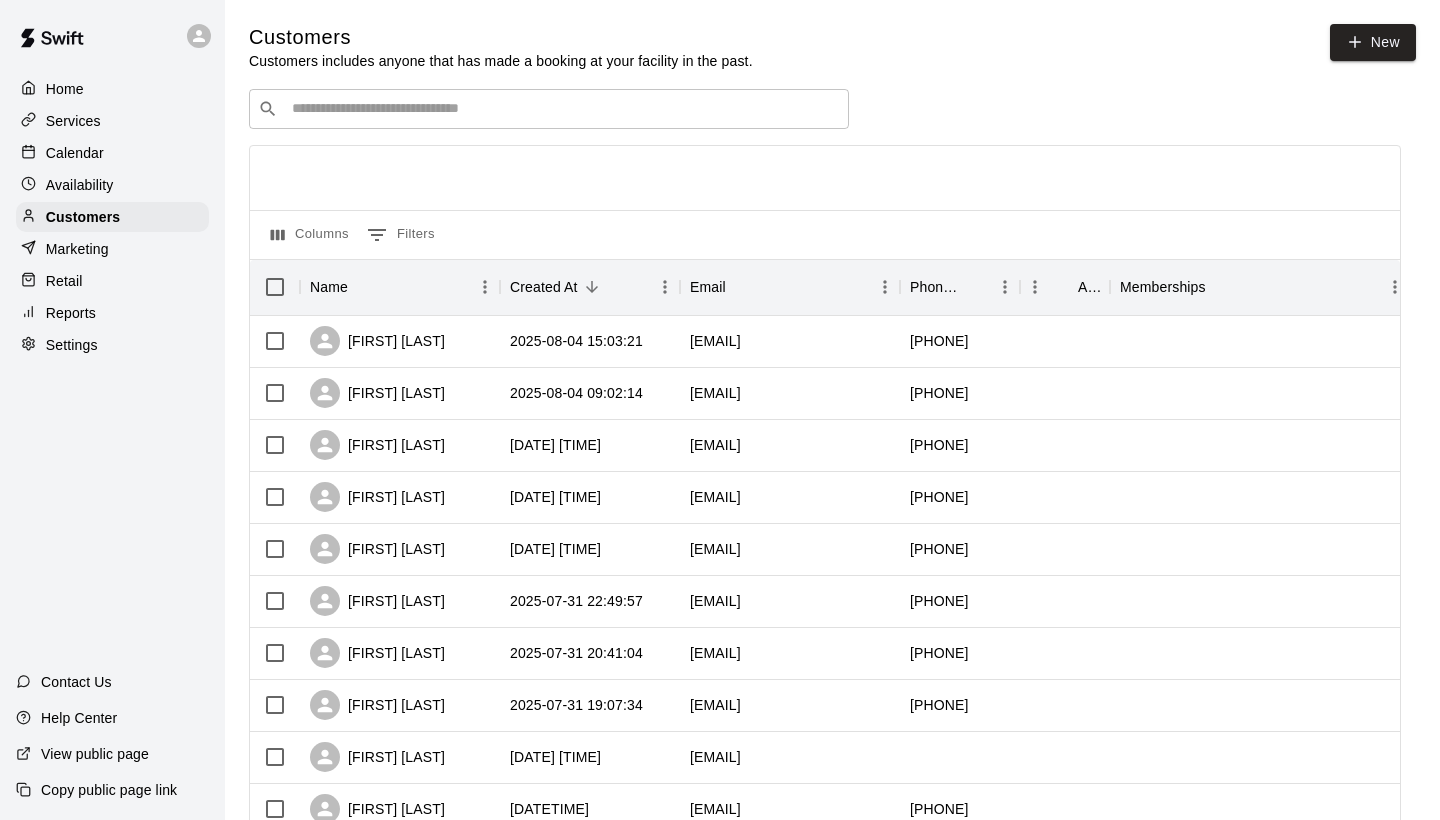 click at bounding box center [563, 109] 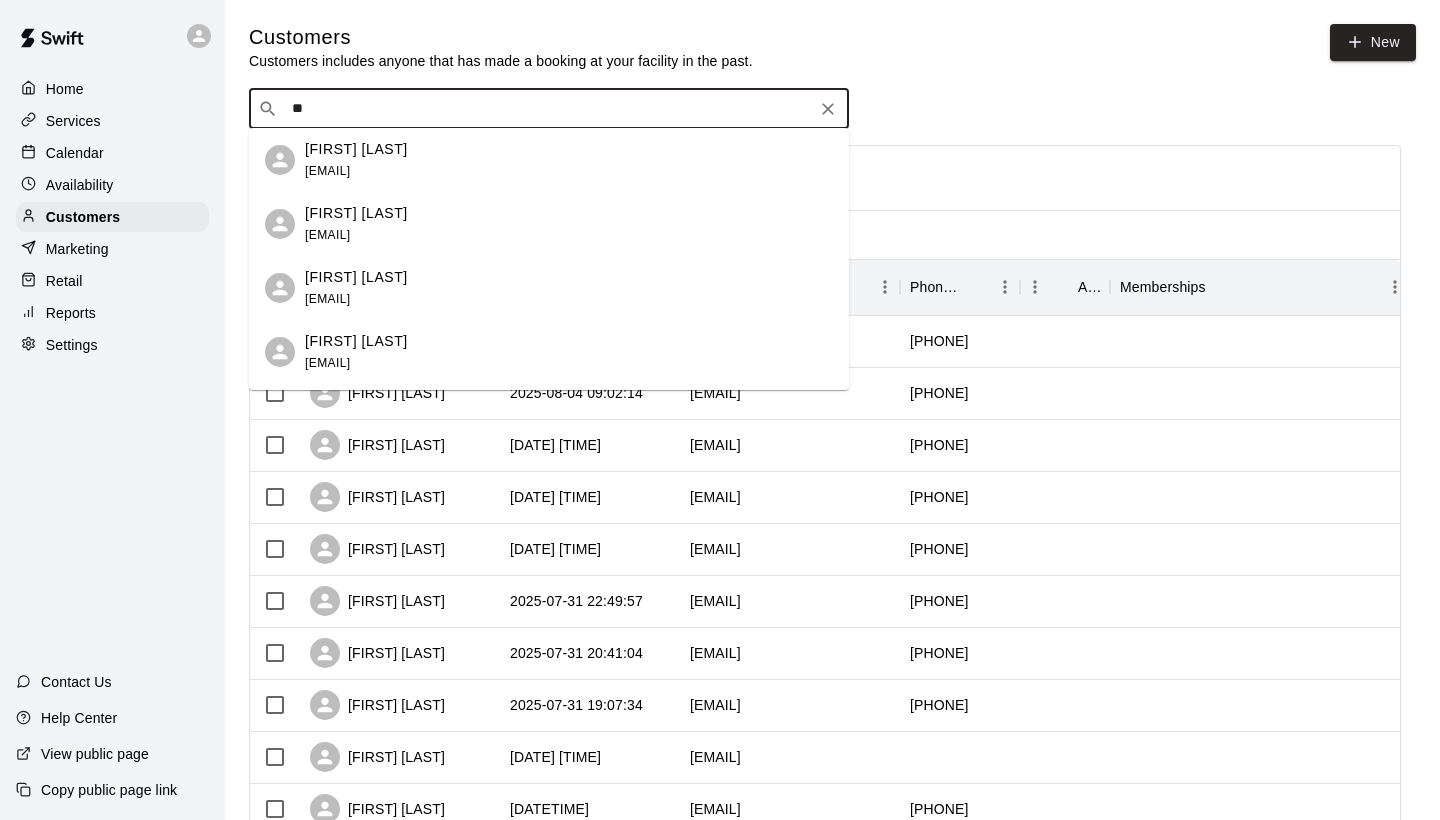 type on "***" 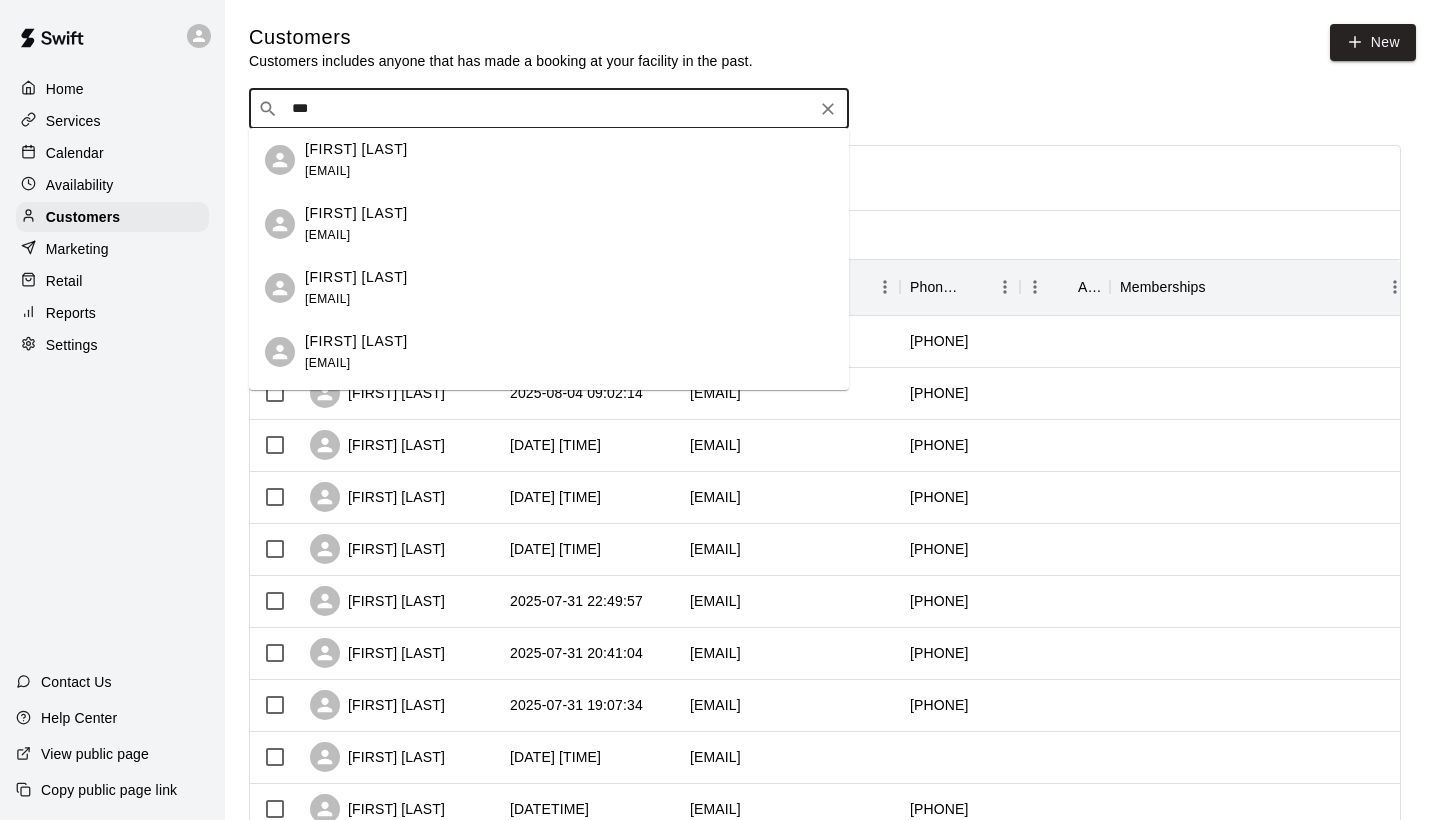 click on "[EMAIL]" at bounding box center [327, 299] 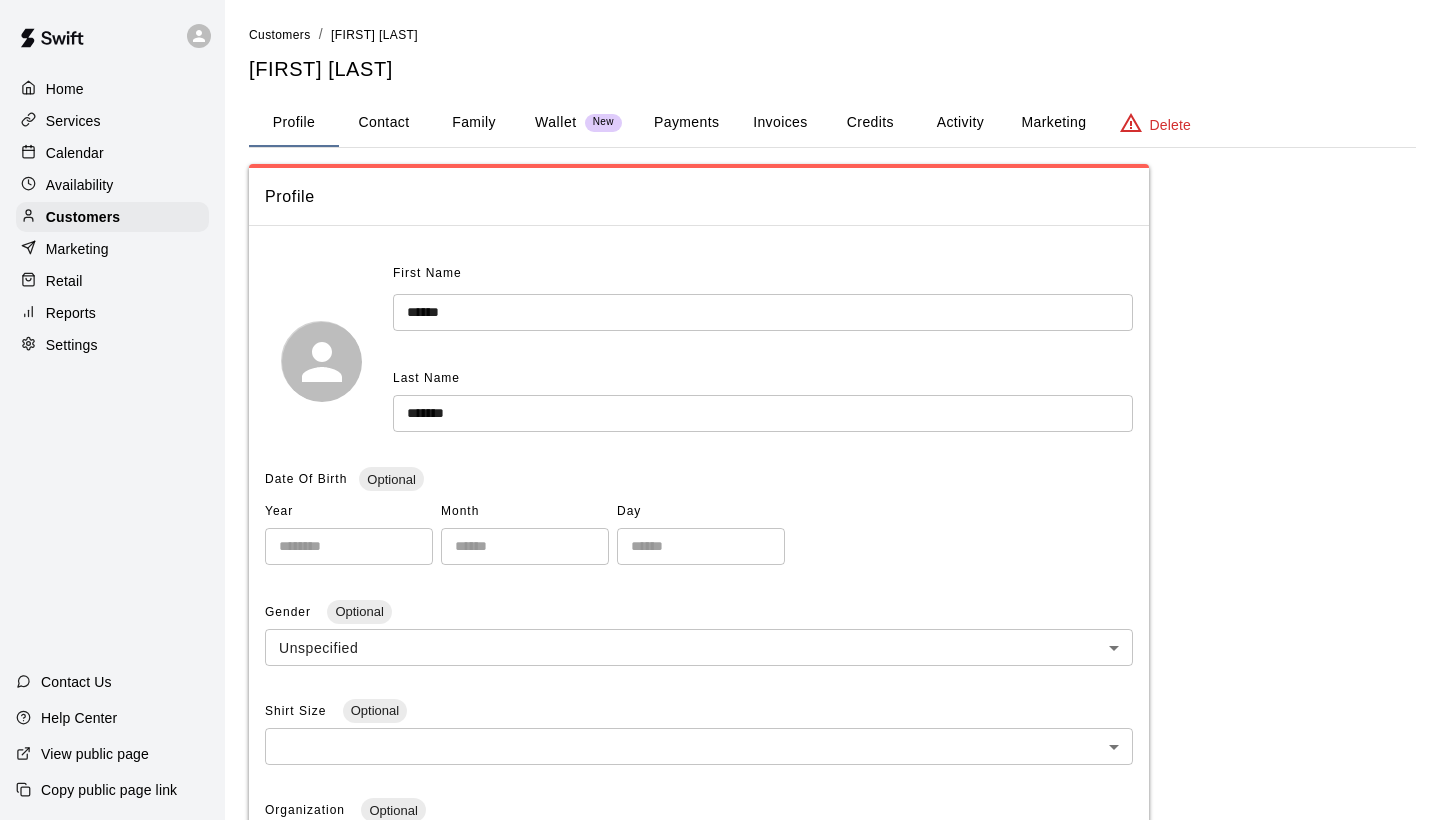 click on "Calendar" at bounding box center (112, 153) 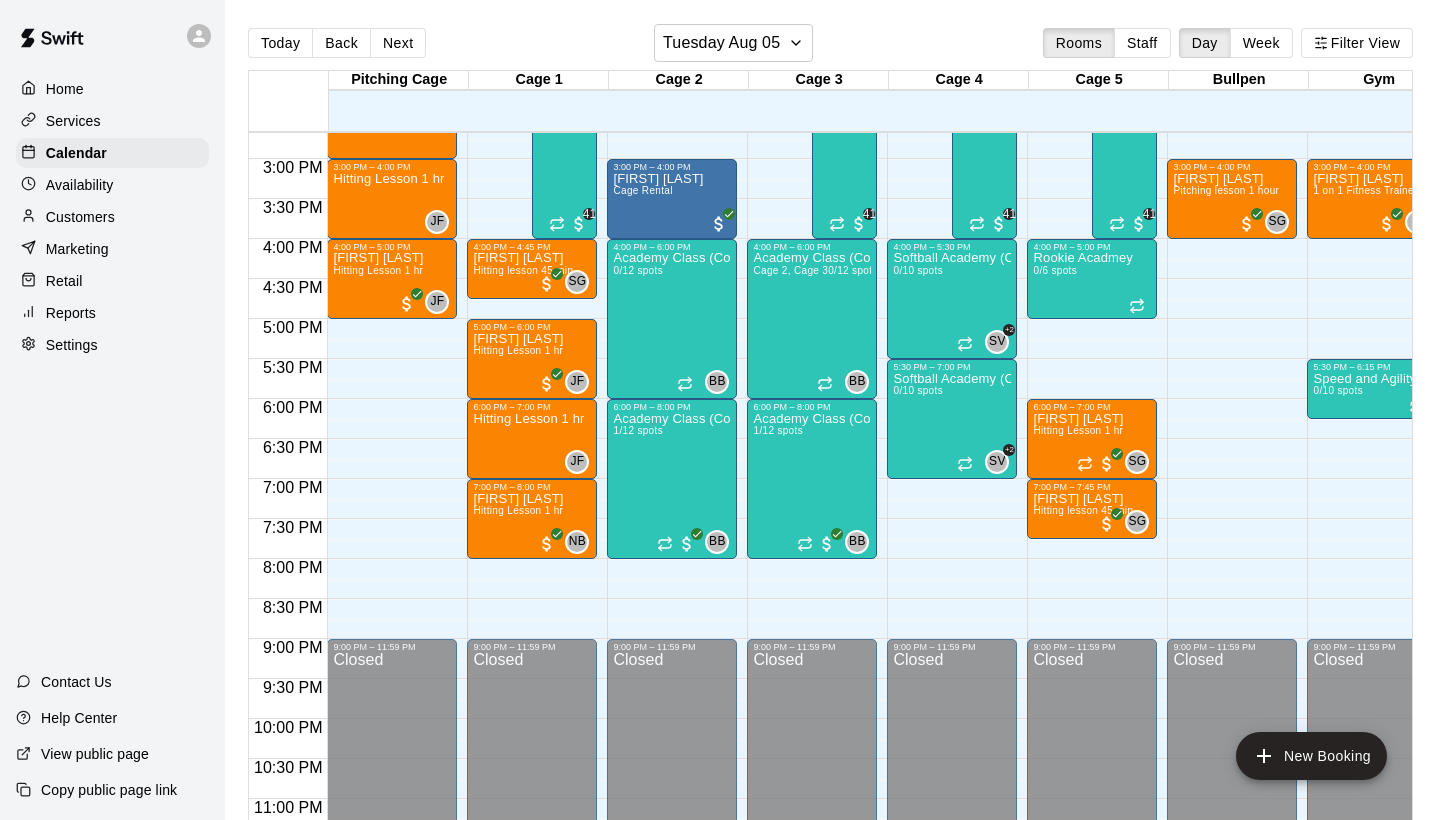 scroll, scrollTop: 1175, scrollLeft: 0, axis: vertical 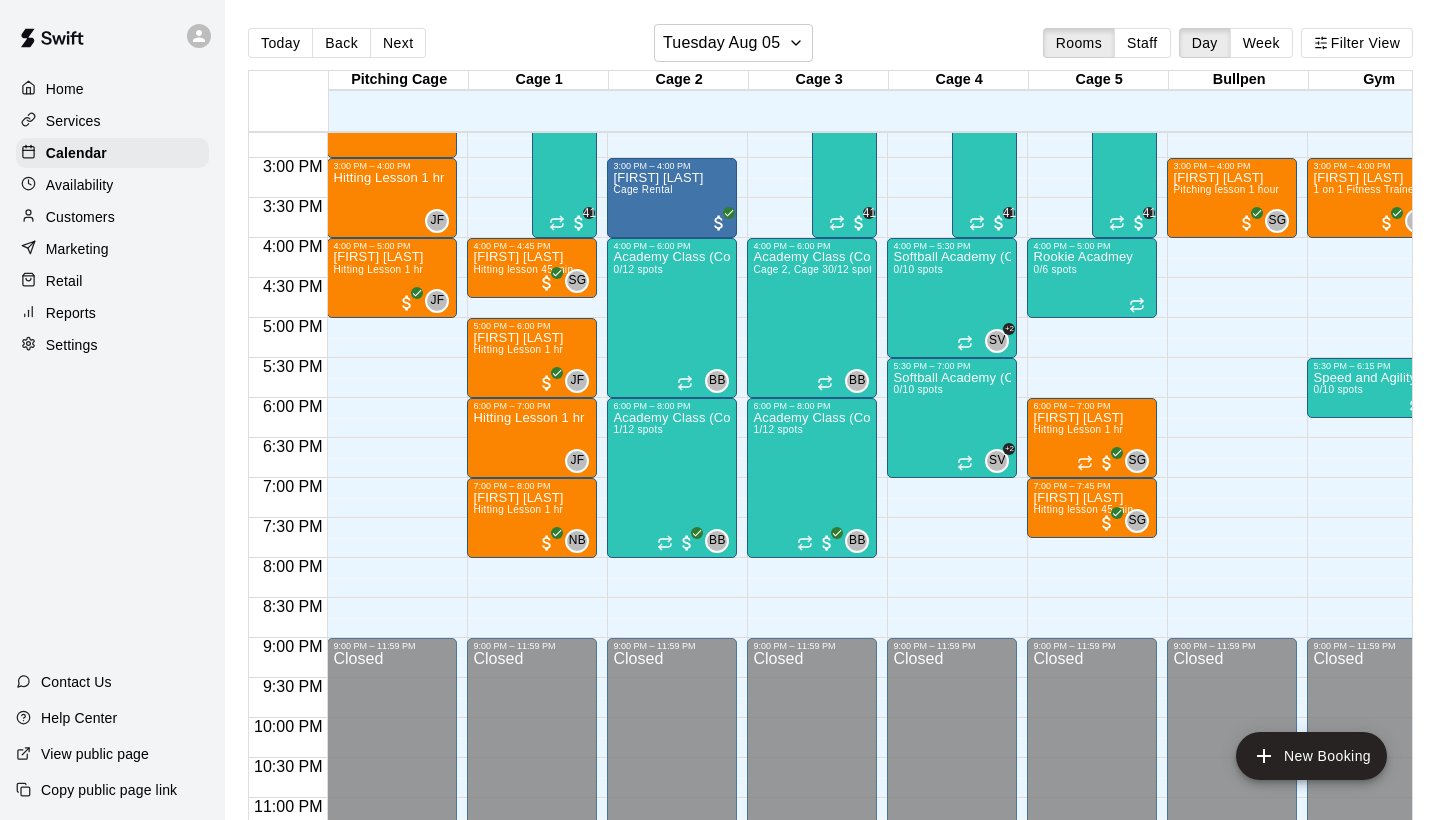 click on "Customers" at bounding box center [80, 217] 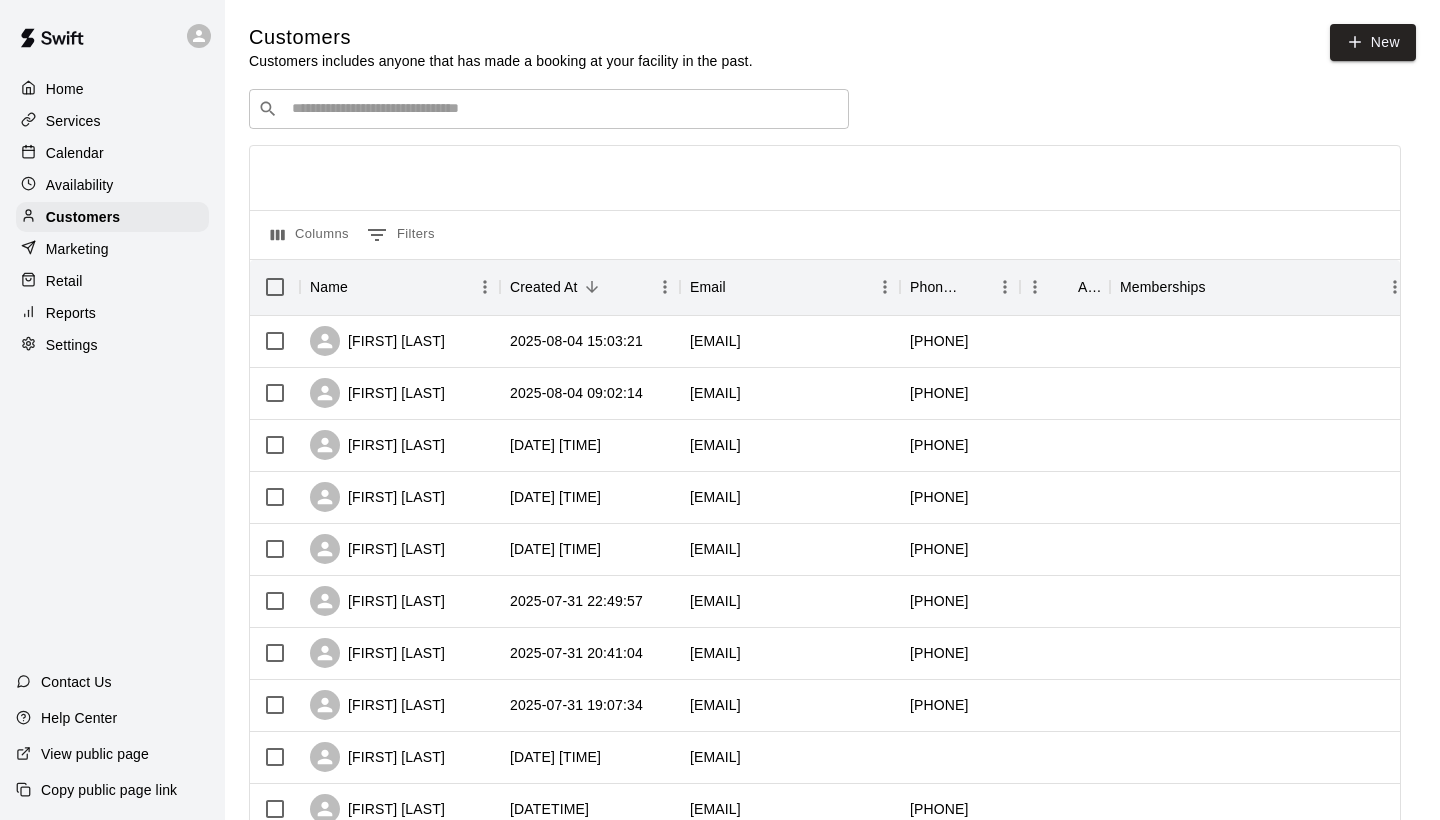 click at bounding box center (563, 109) 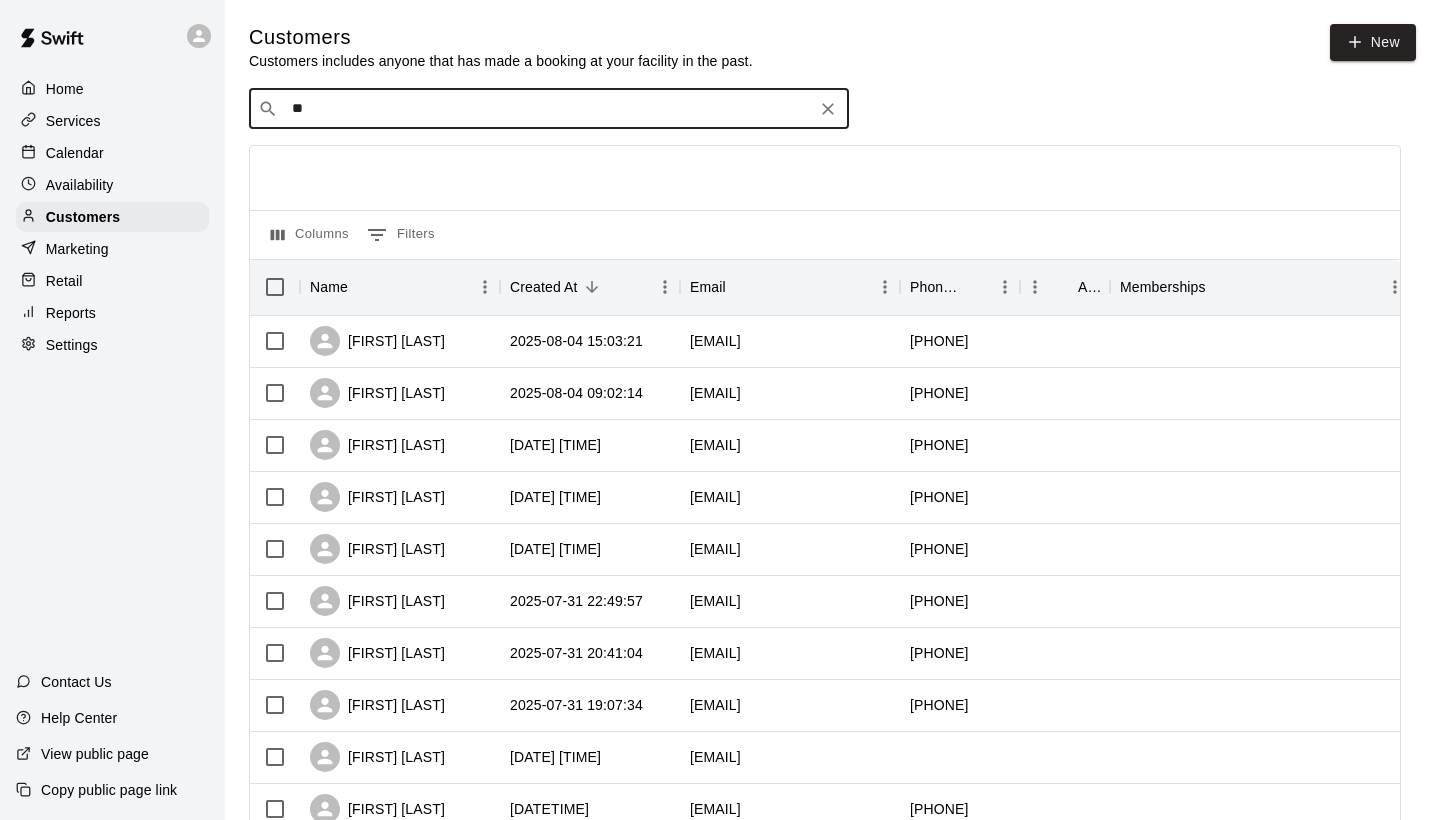 type on "***" 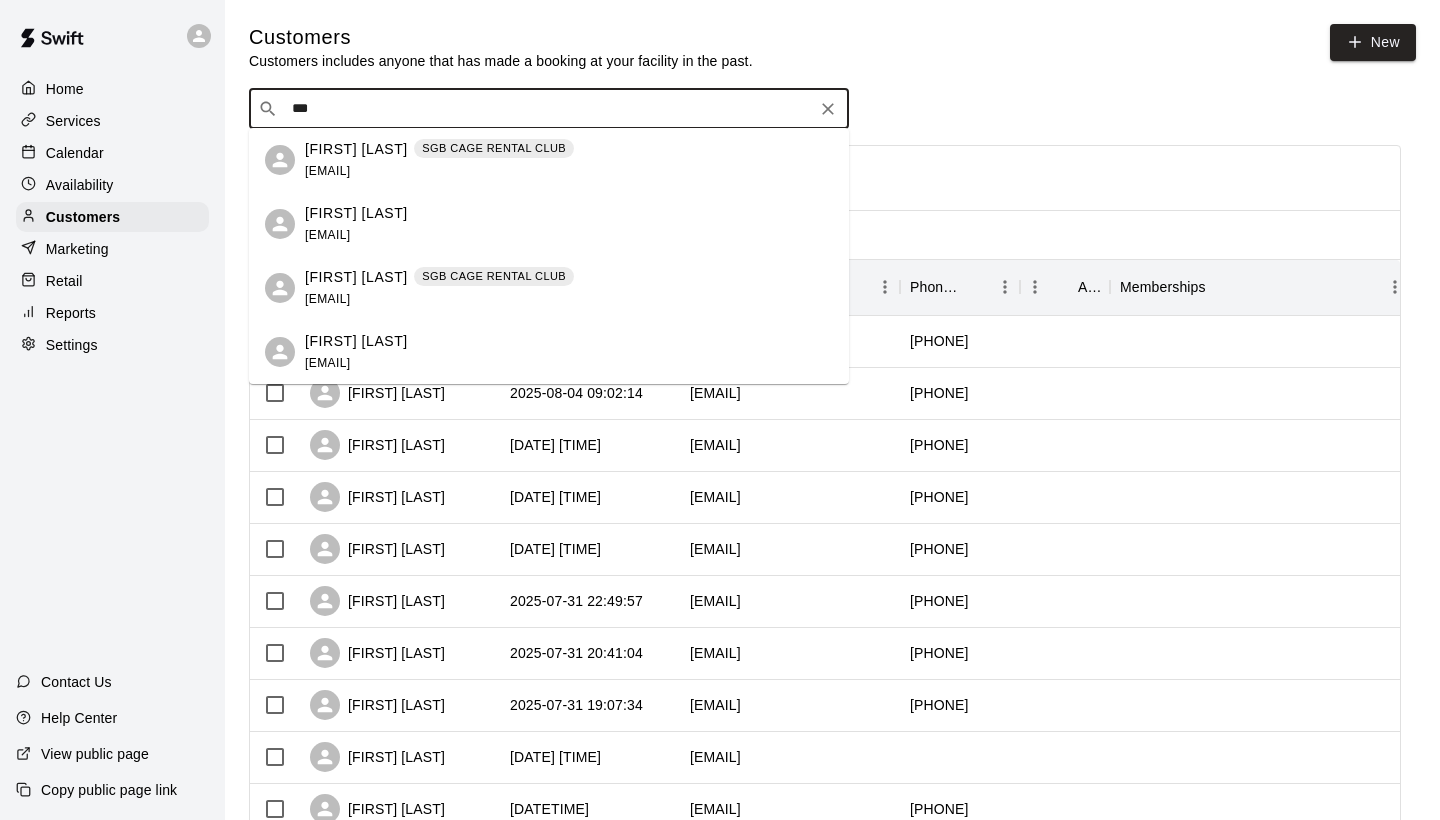 click on "[FIRST] [LAST] [BRAND] [BRAND] [EMAIL]" at bounding box center [439, 160] 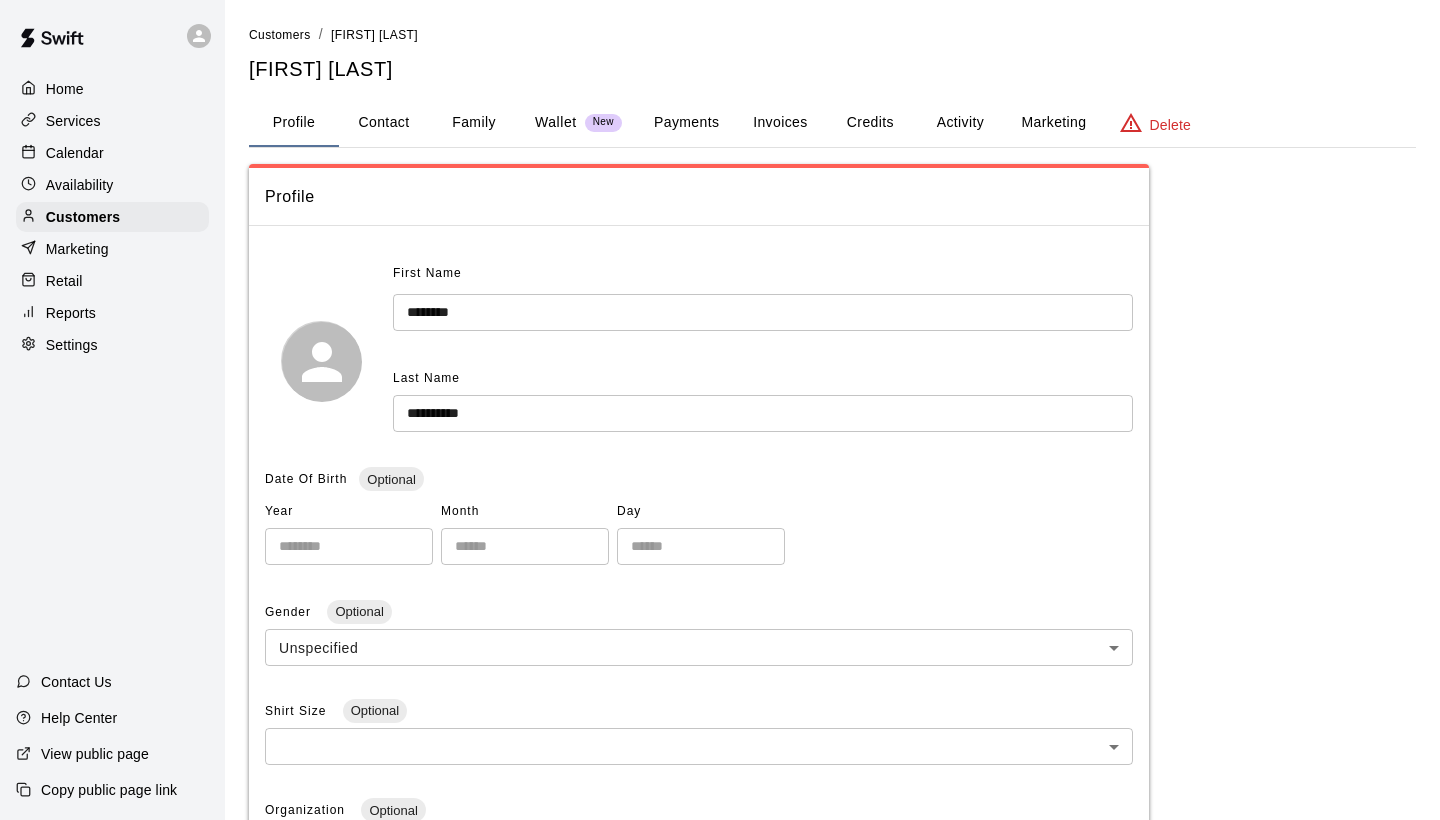 click on "Credits" at bounding box center [870, 123] 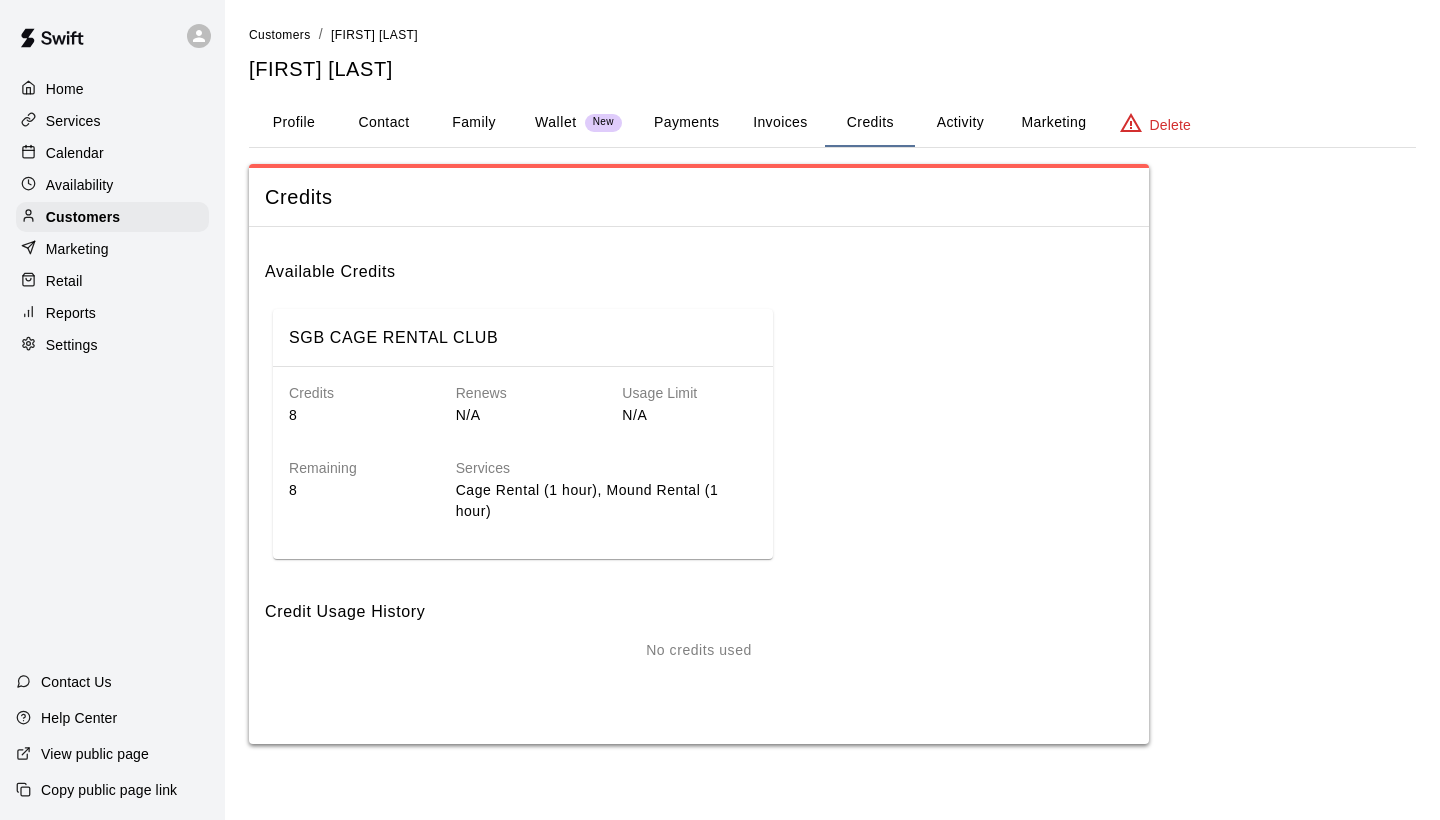 click on "Activity" at bounding box center [960, 123] 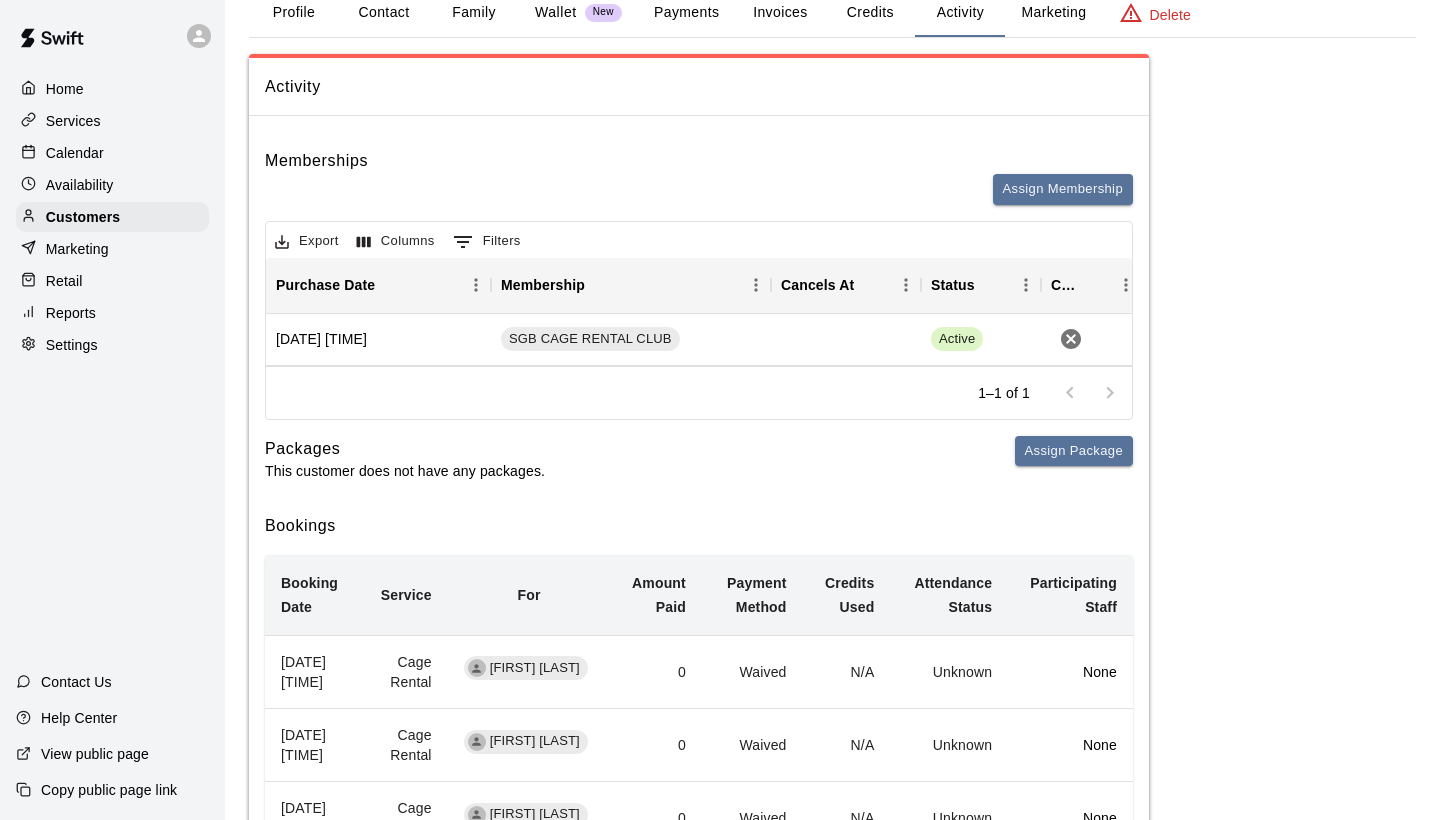 scroll, scrollTop: 174, scrollLeft: 0, axis: vertical 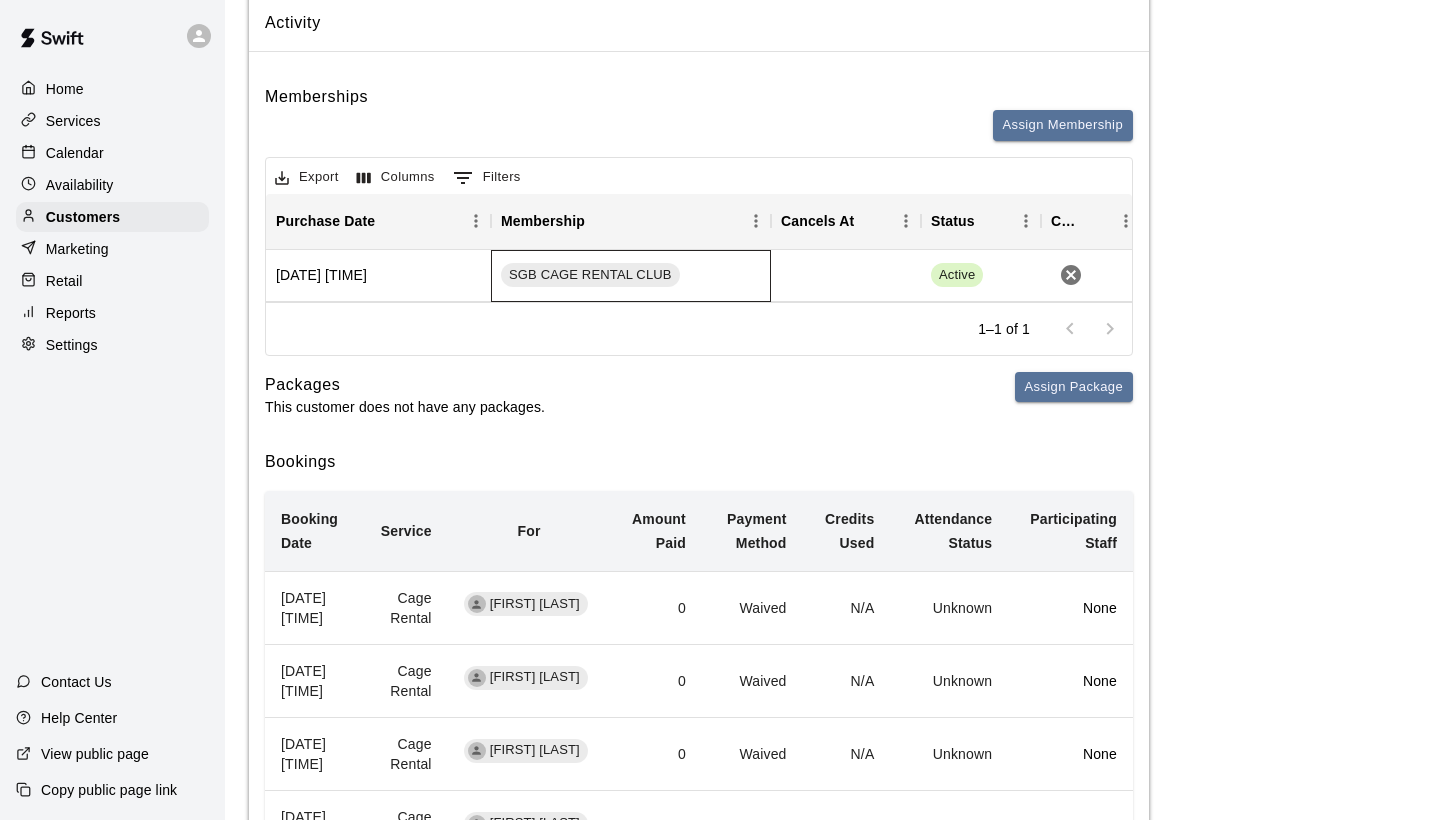 click on "SGB CAGE RENTAL CLUB" at bounding box center [590, 275] 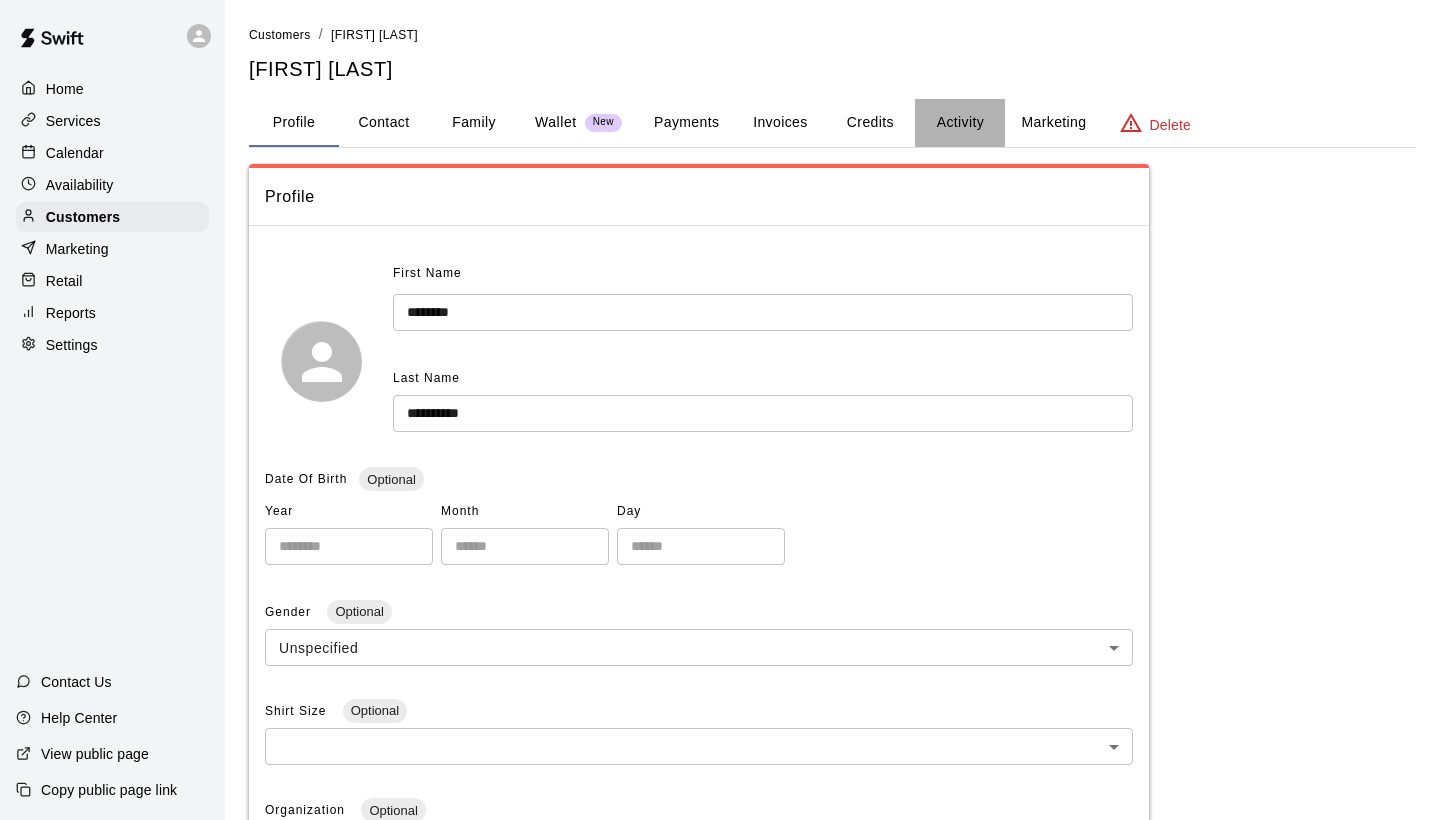 click on "Activity" at bounding box center [960, 123] 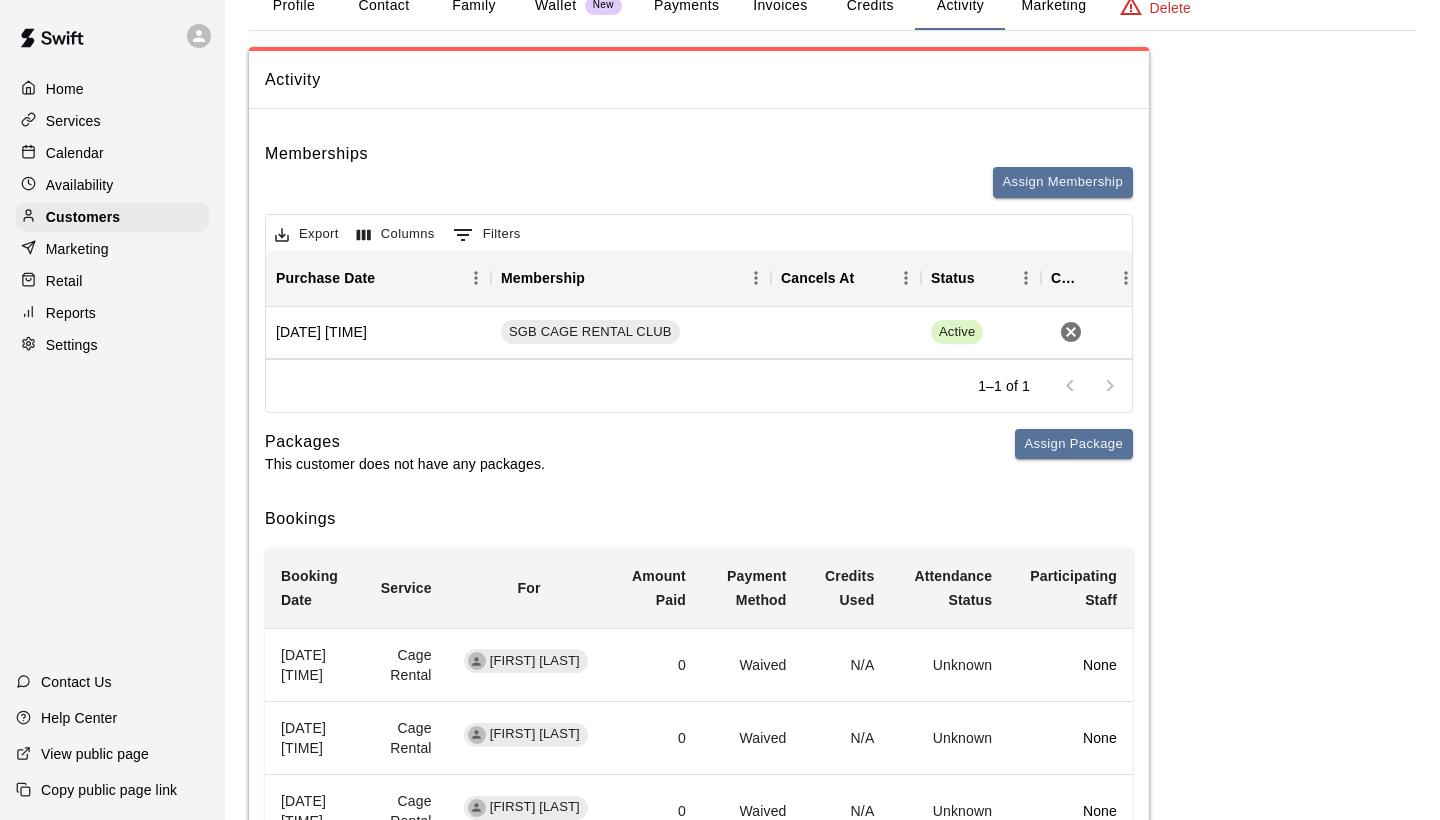 scroll, scrollTop: 114, scrollLeft: 0, axis: vertical 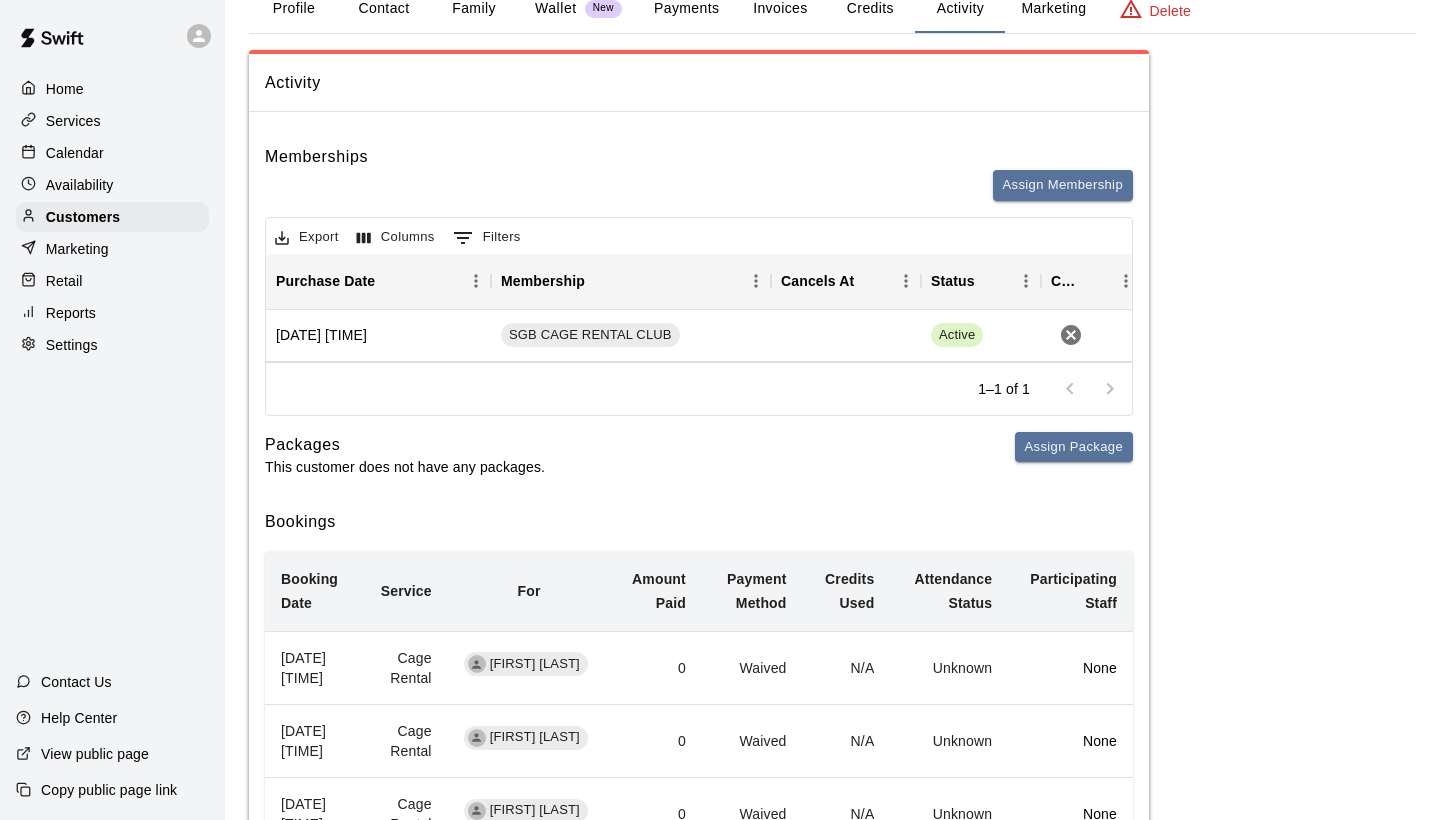 click on "Services" at bounding box center (73, 121) 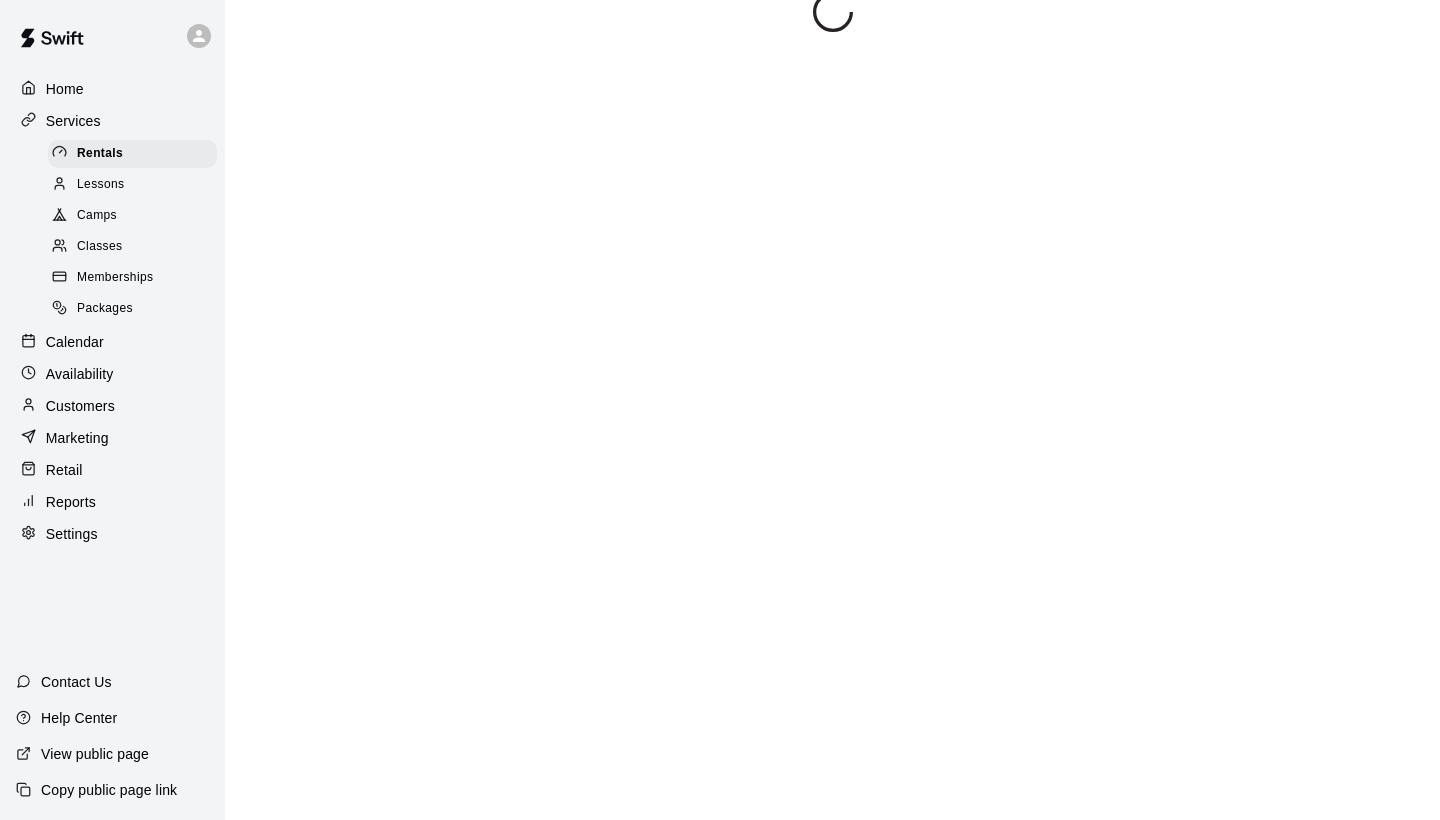 scroll, scrollTop: 0, scrollLeft: 0, axis: both 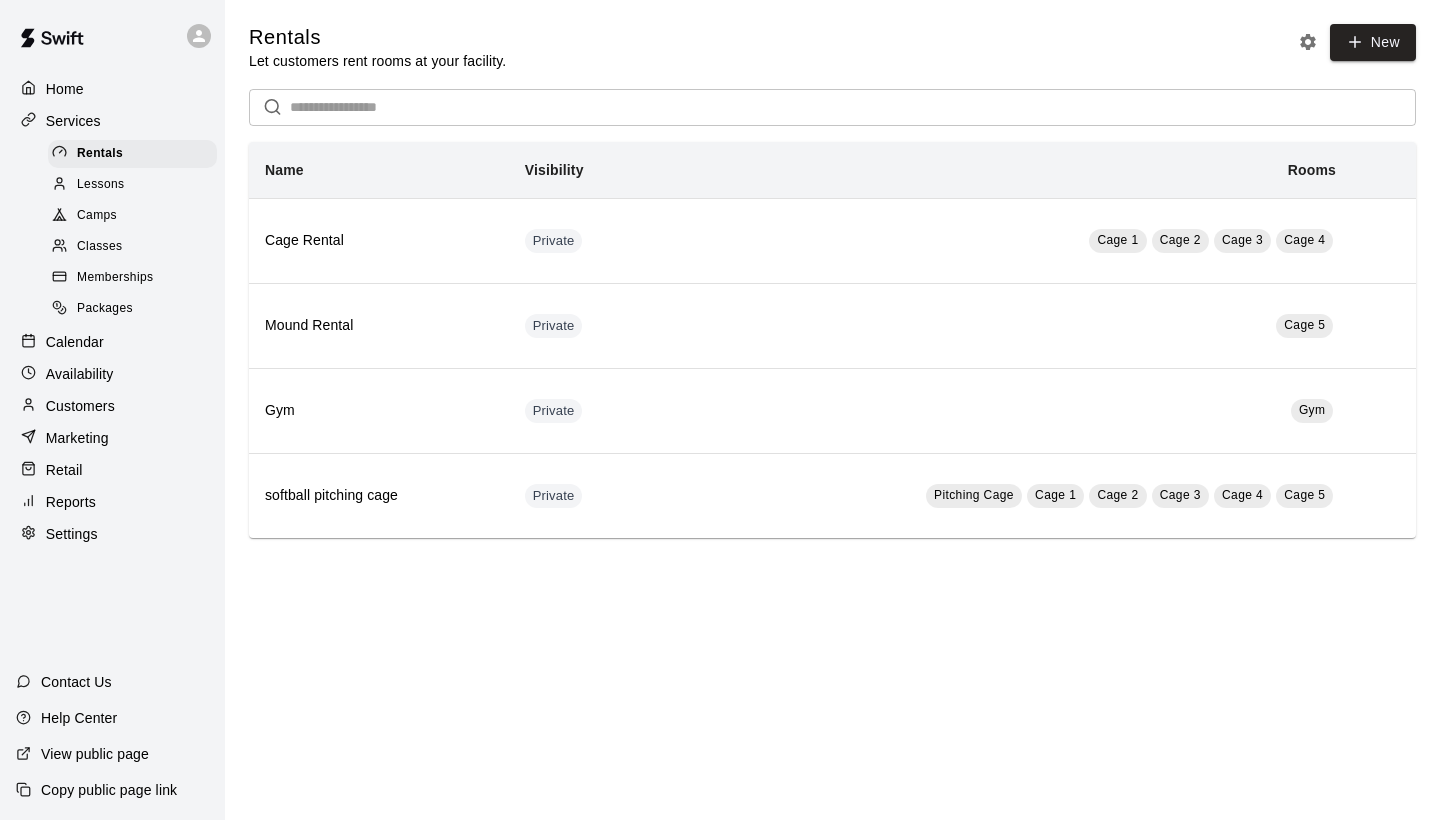 click on "Memberships" at bounding box center (115, 278) 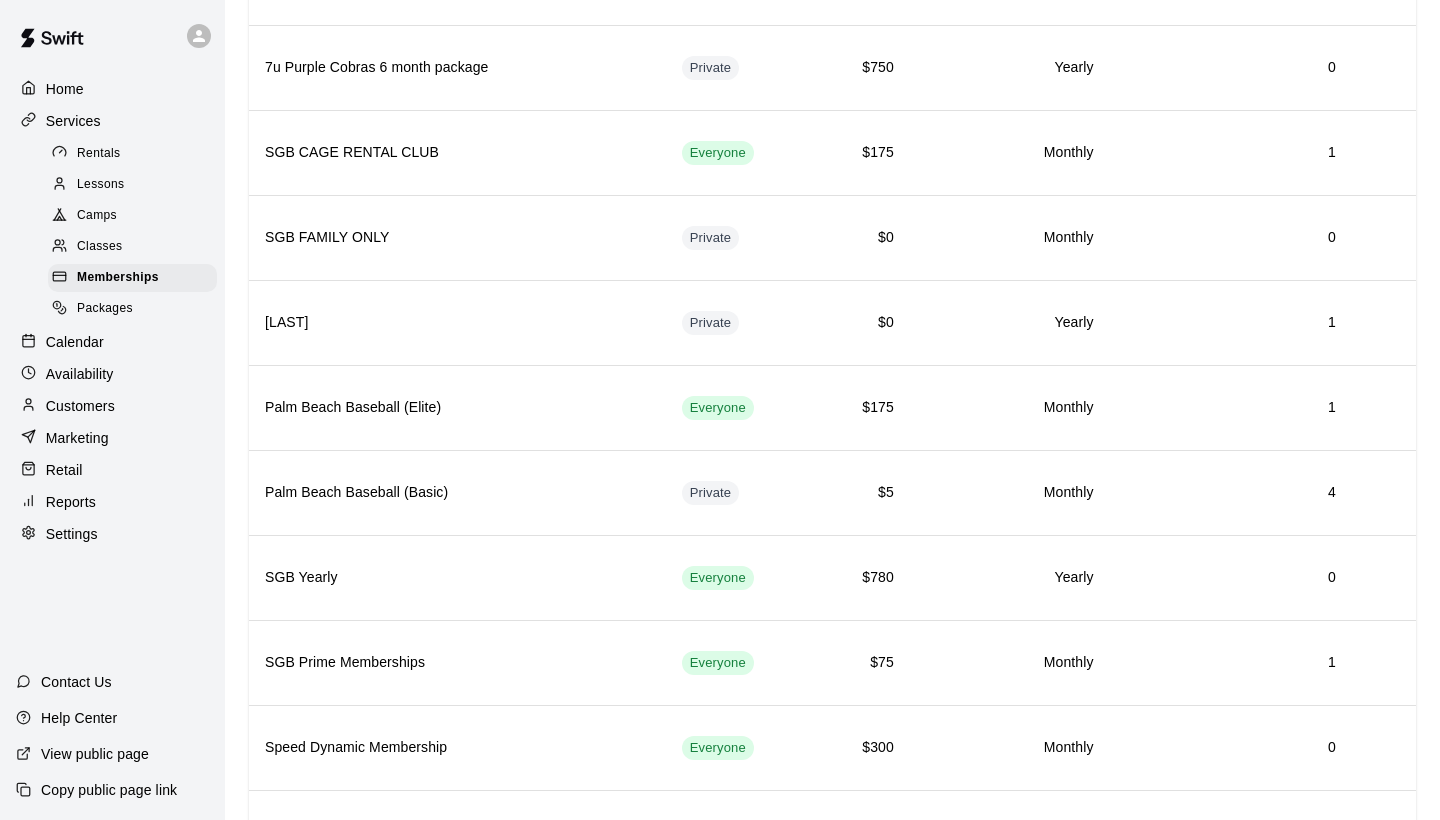 scroll, scrollTop: 1114, scrollLeft: 0, axis: vertical 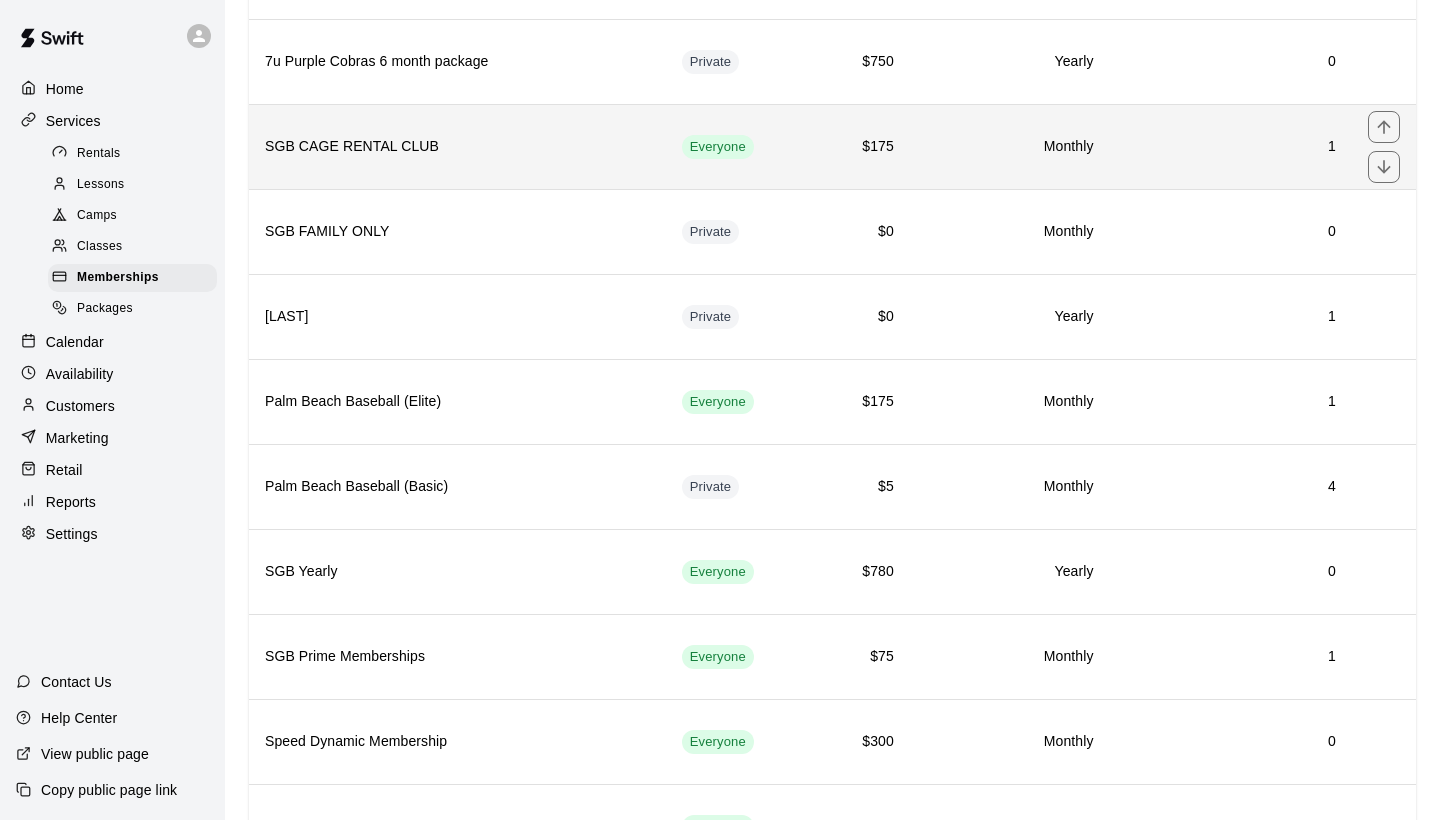 click on "SGB CAGE RENTAL CLUB" at bounding box center [457, 147] 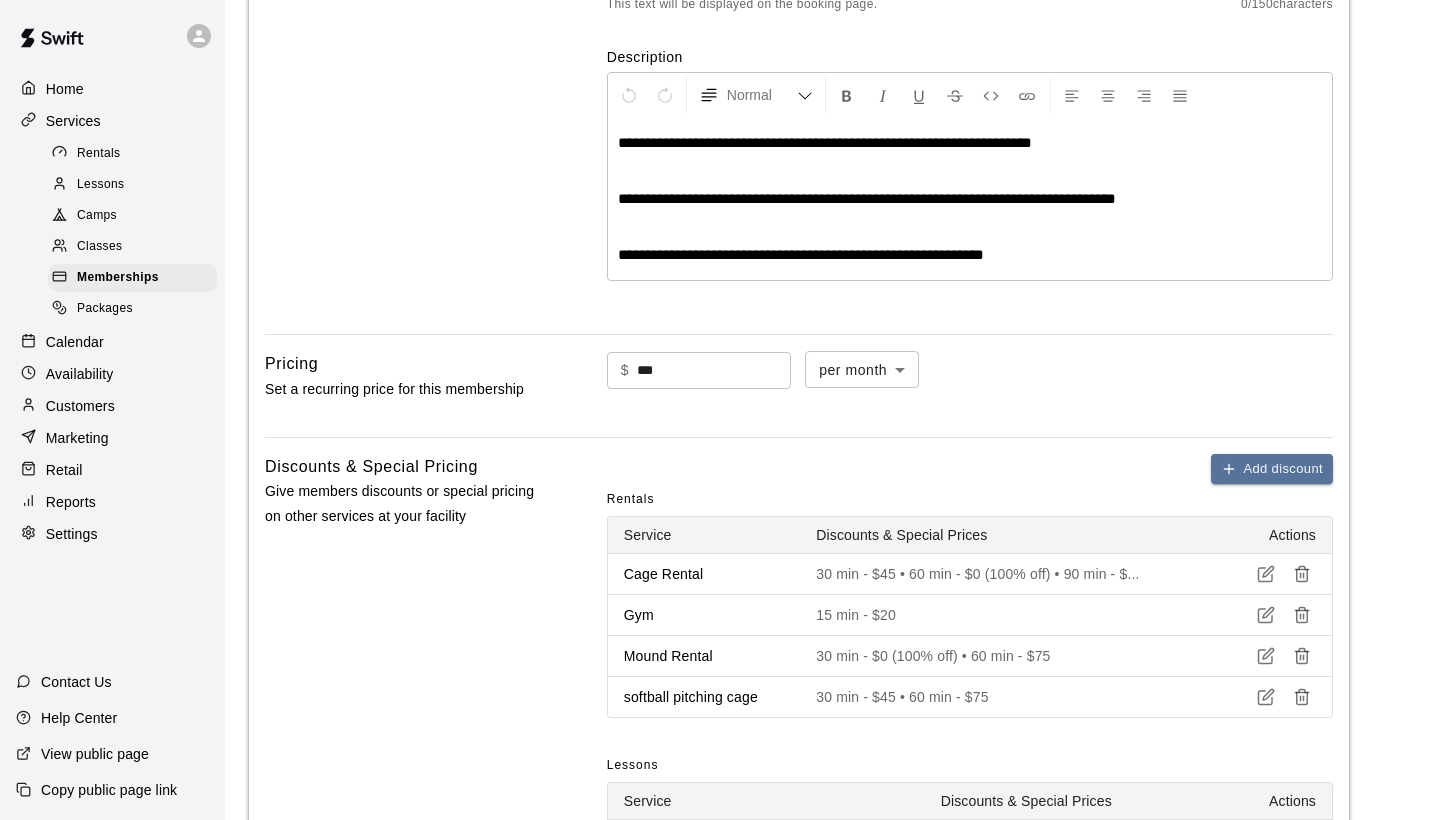 scroll, scrollTop: 404, scrollLeft: 0, axis: vertical 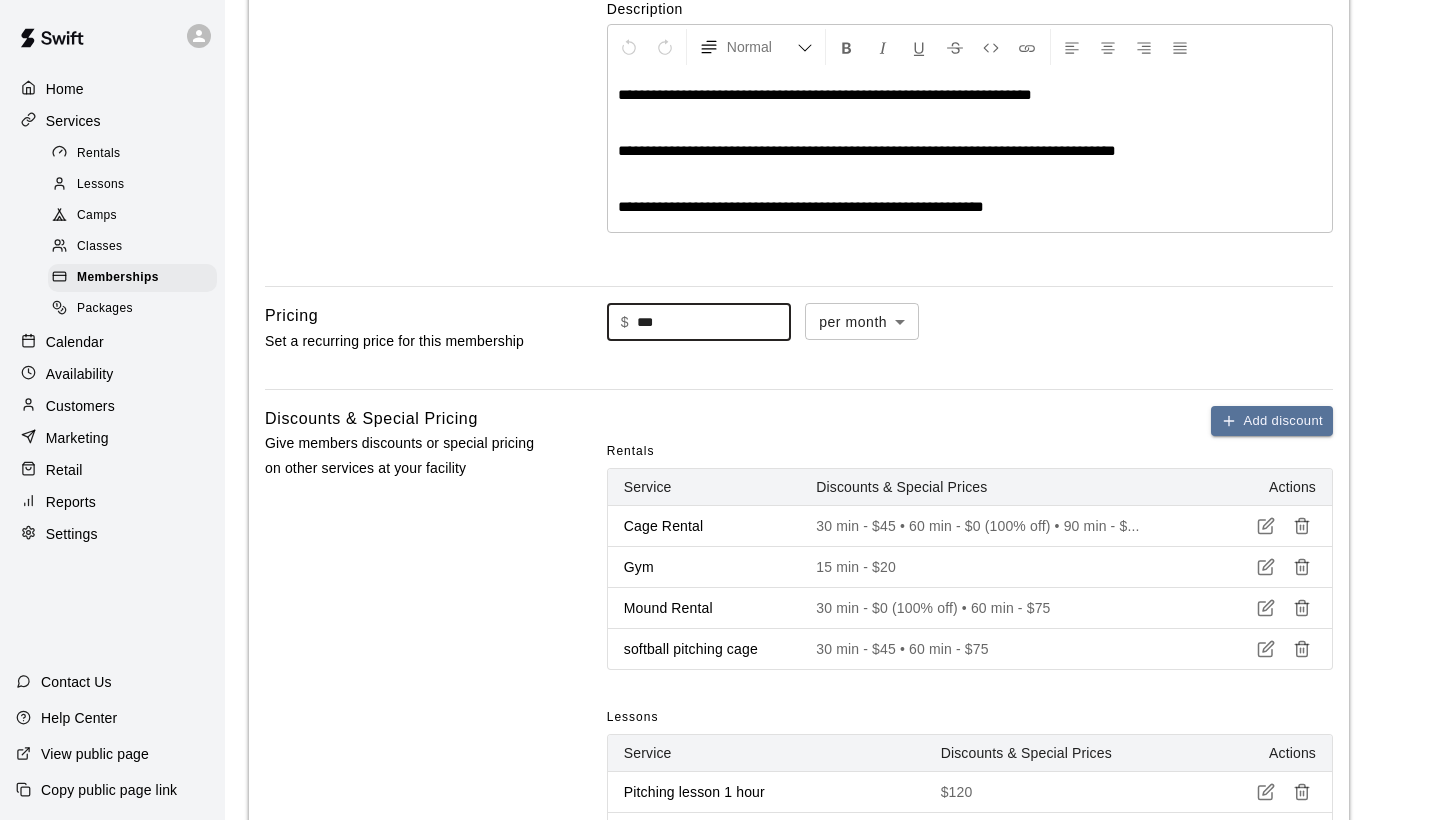 drag, startPoint x: 711, startPoint y: 324, endPoint x: 562, endPoint y: 324, distance: 149 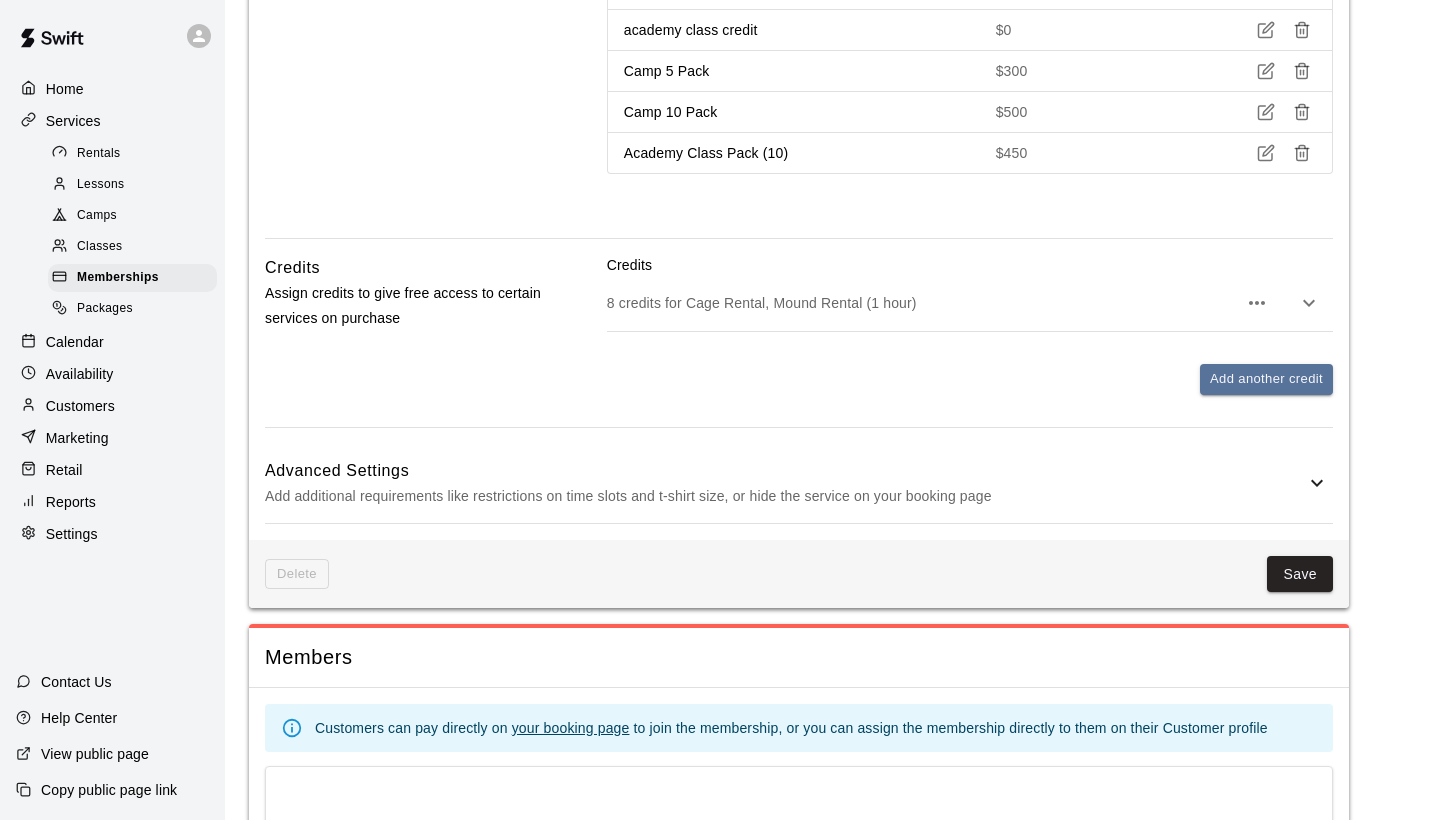 scroll, scrollTop: 2524, scrollLeft: 0, axis: vertical 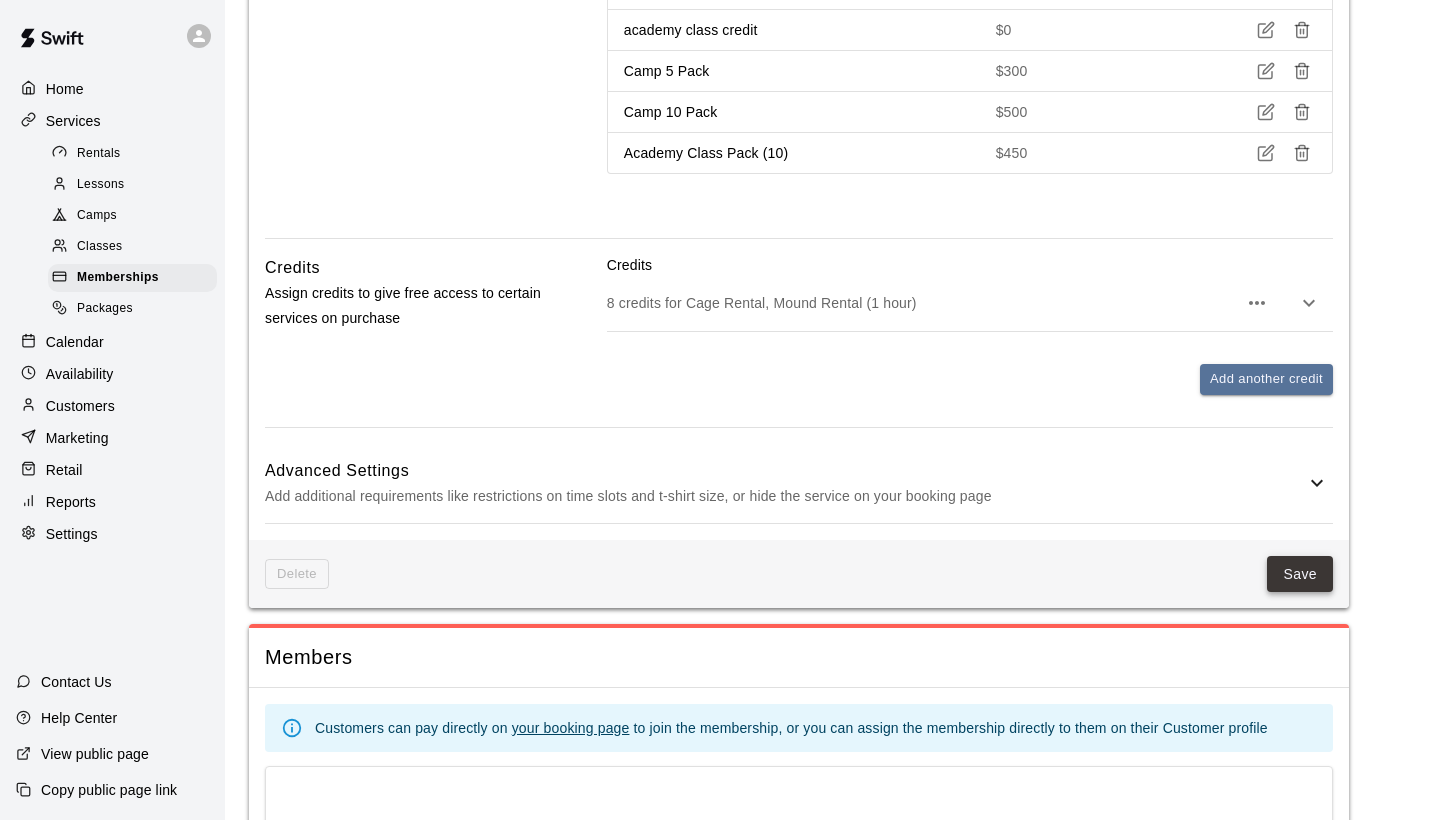 type on "*" 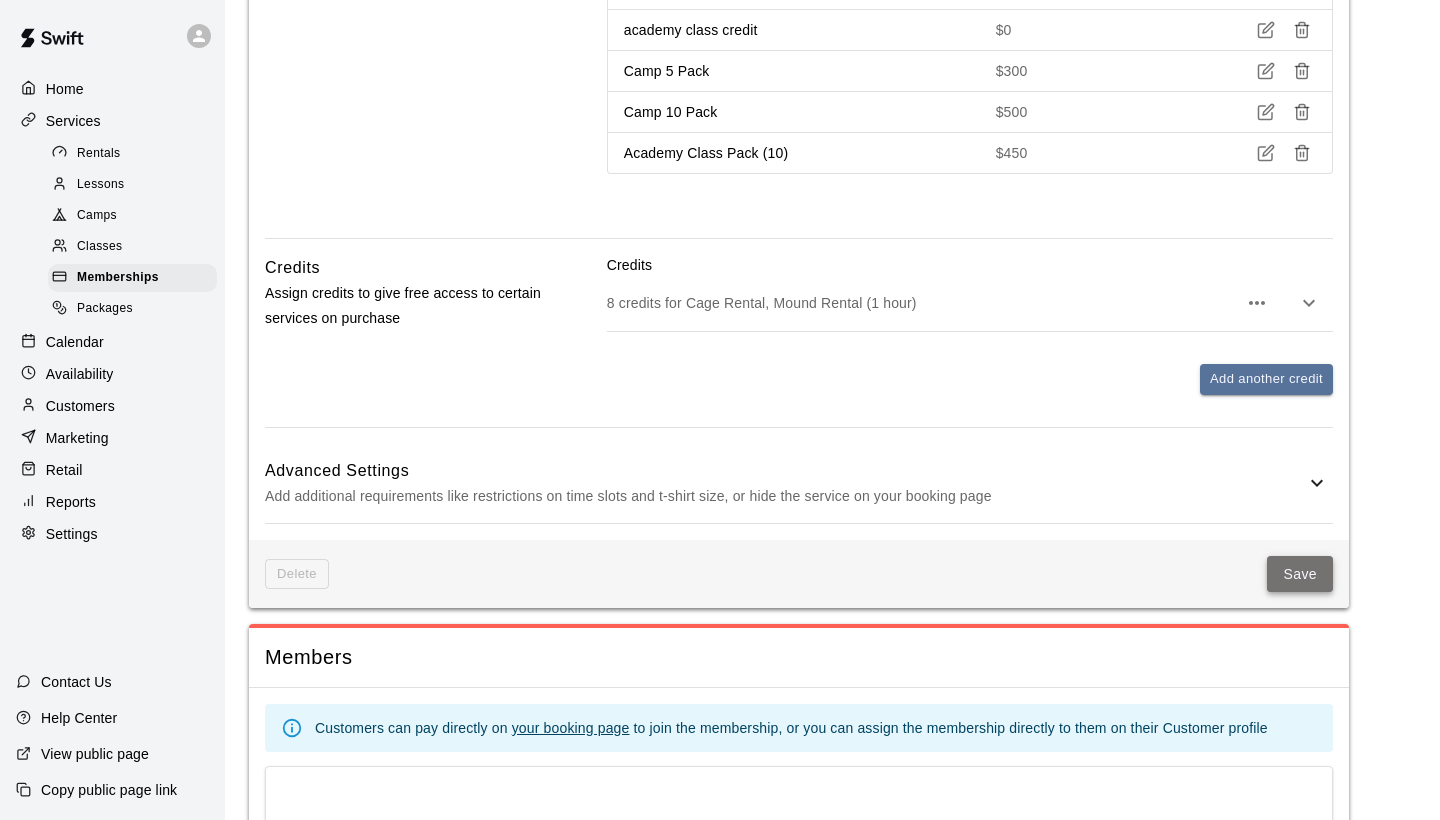 click on "Save" at bounding box center [1300, 574] 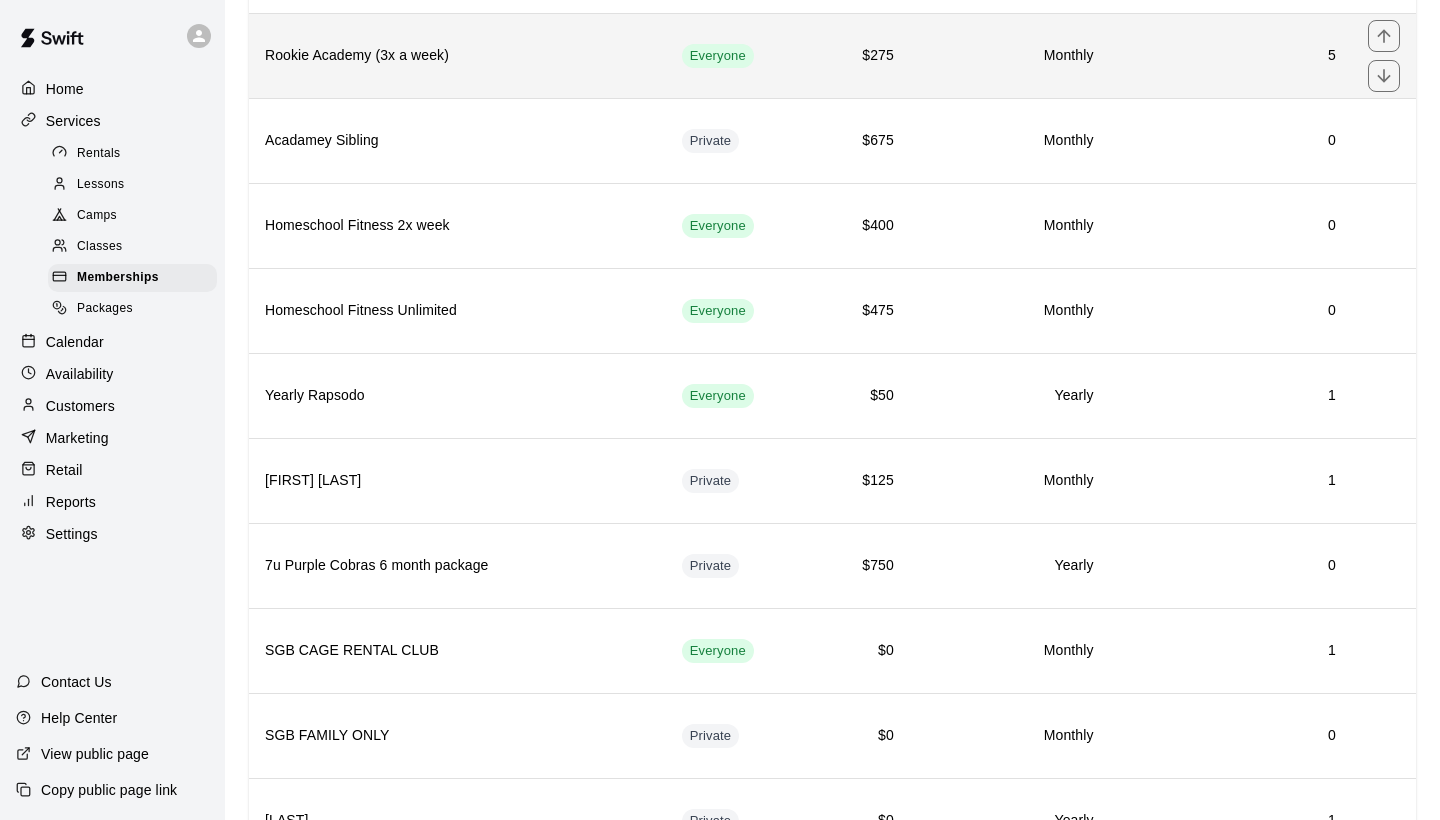 scroll, scrollTop: 946, scrollLeft: 0, axis: vertical 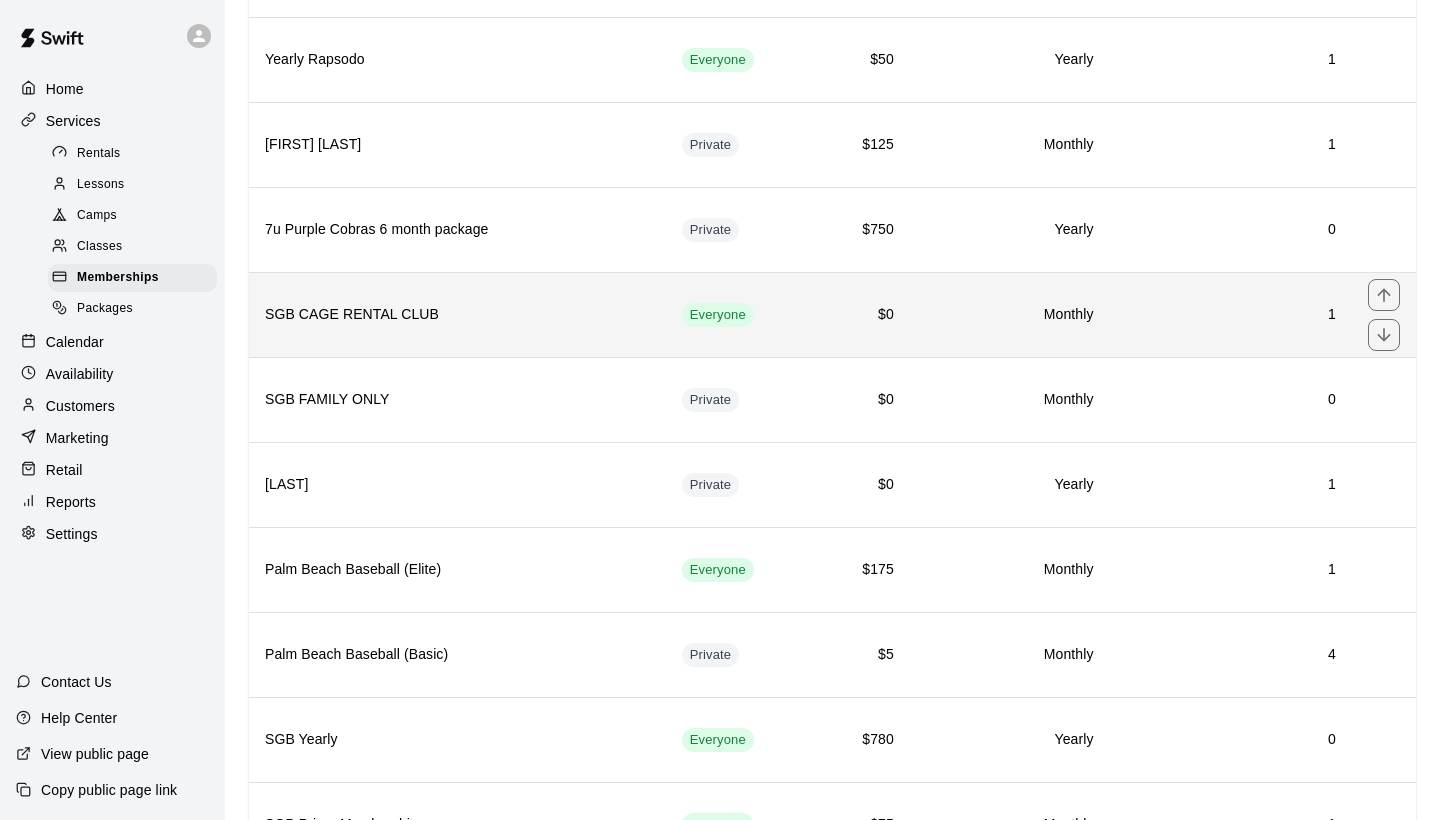 click on "SGB CAGE RENTAL CLUB" at bounding box center (457, 315) 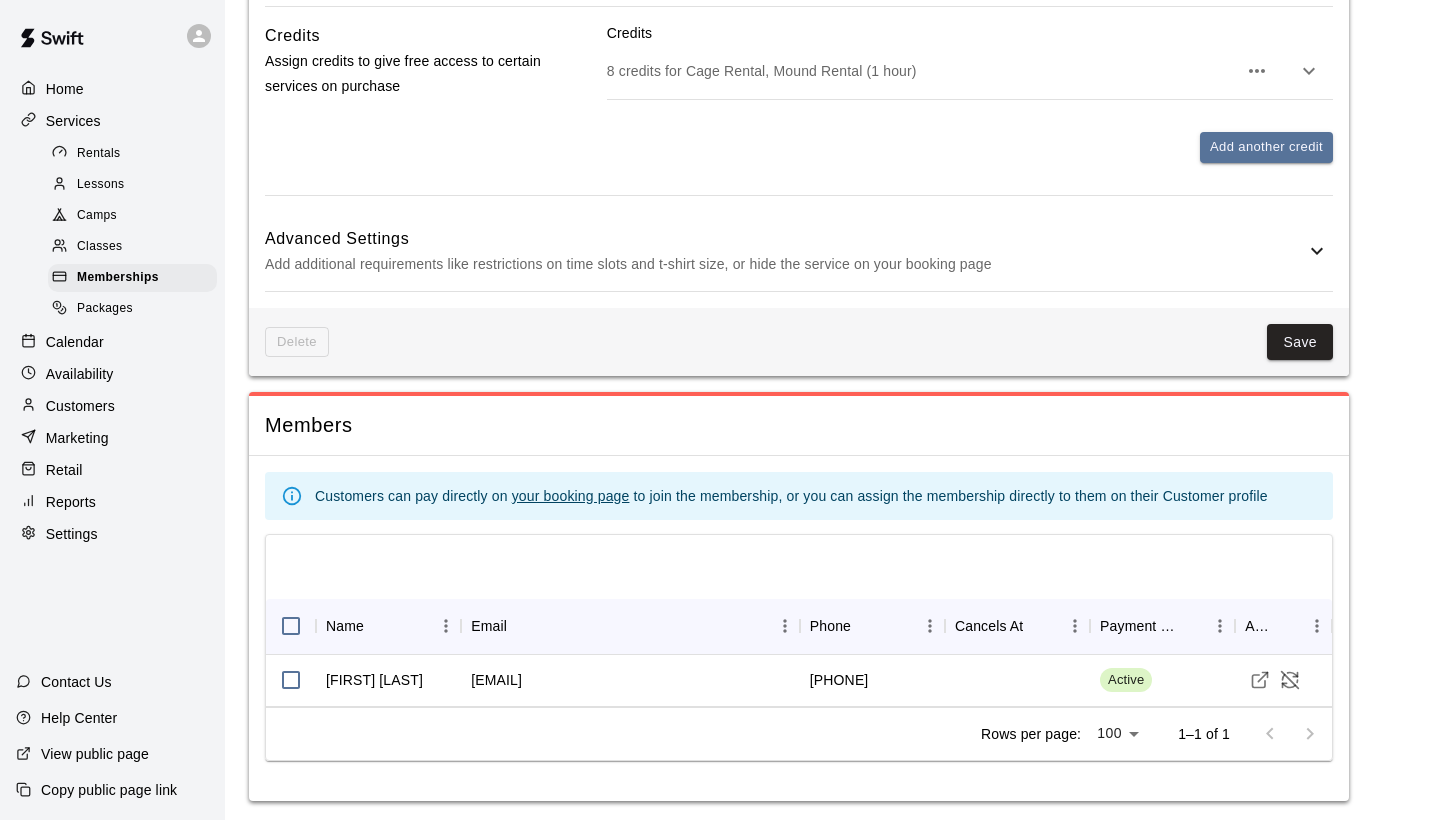 scroll, scrollTop: 2753, scrollLeft: 0, axis: vertical 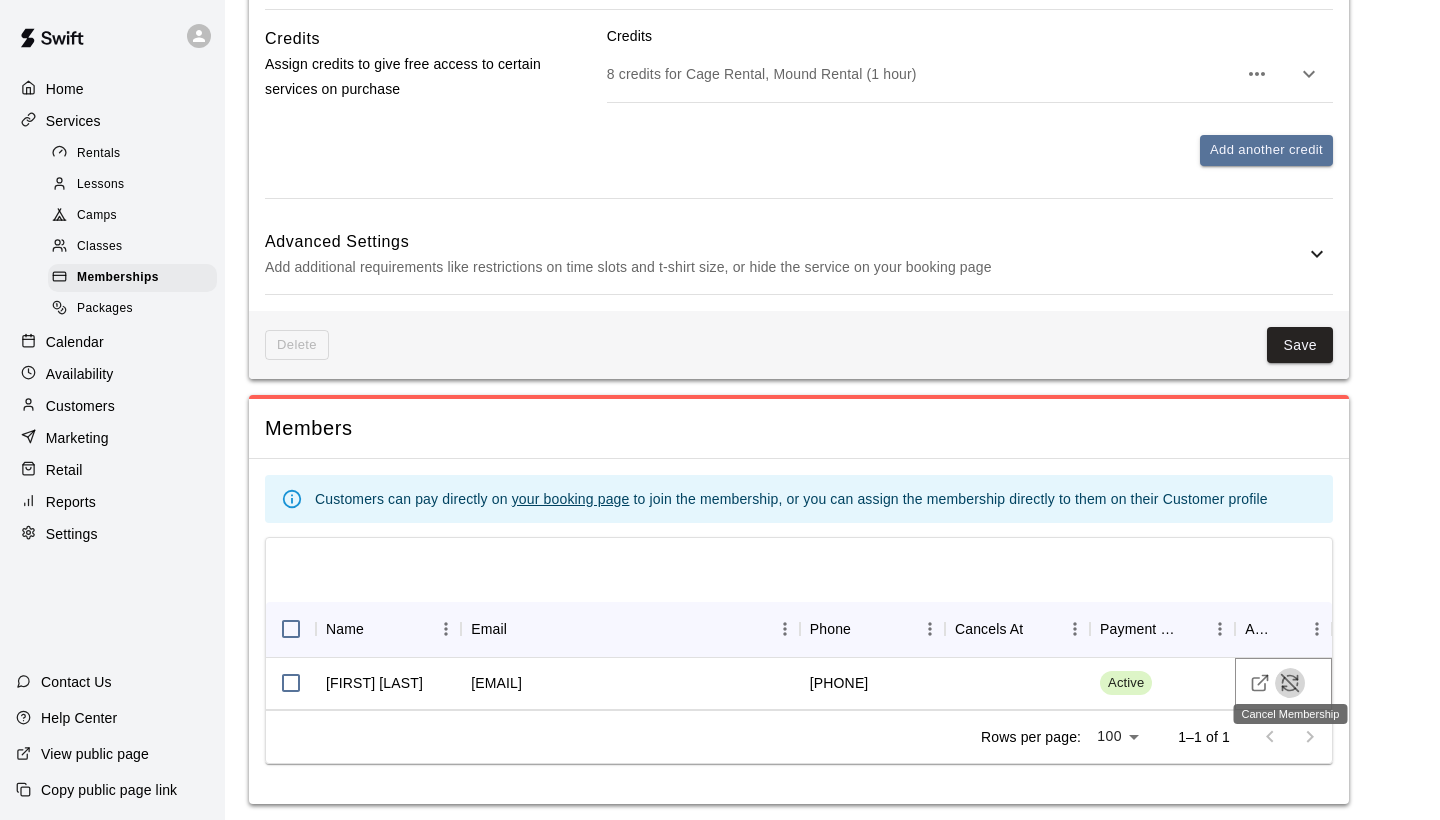 click 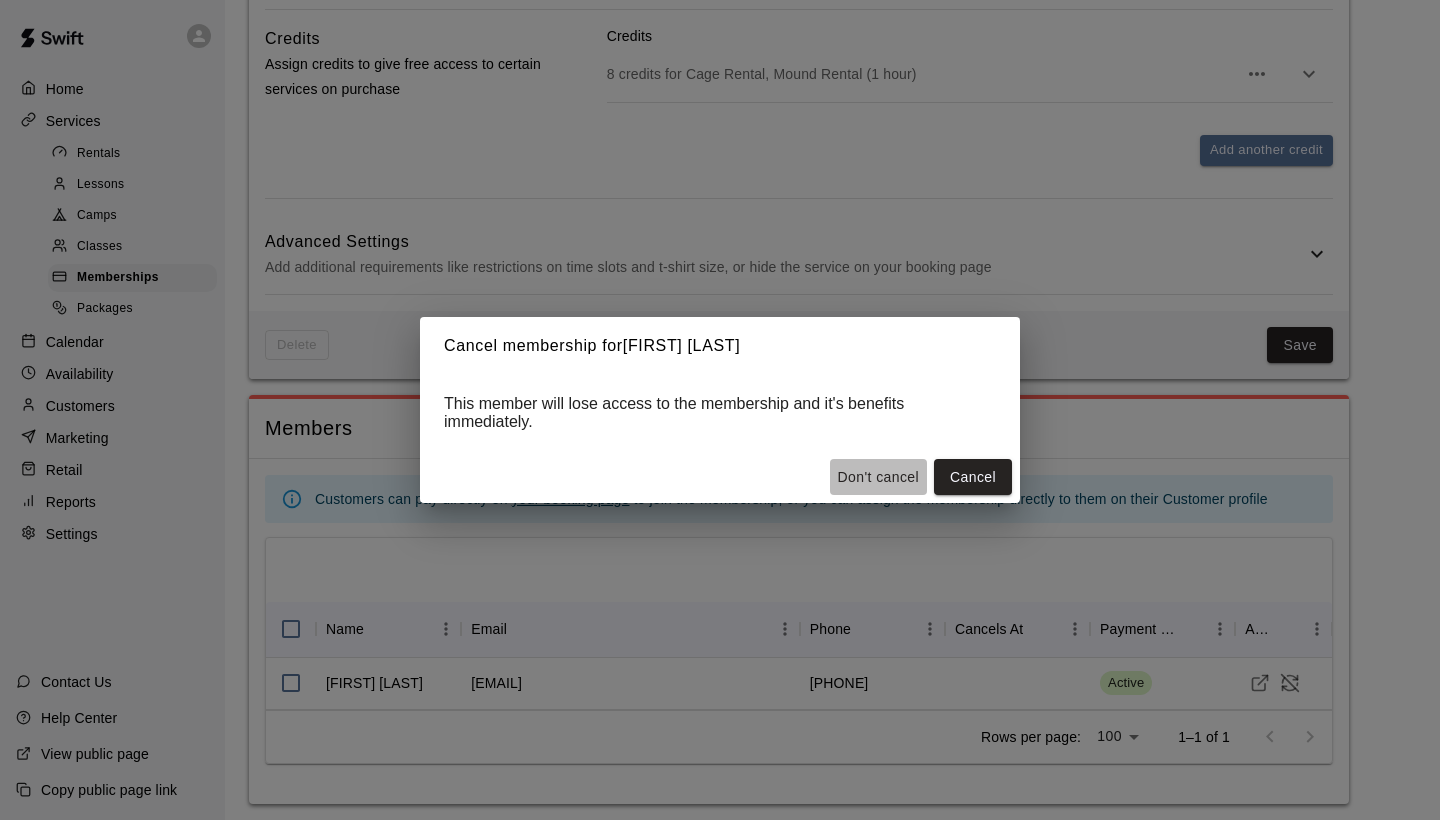 click on "Don't cancel" at bounding box center [878, 477] 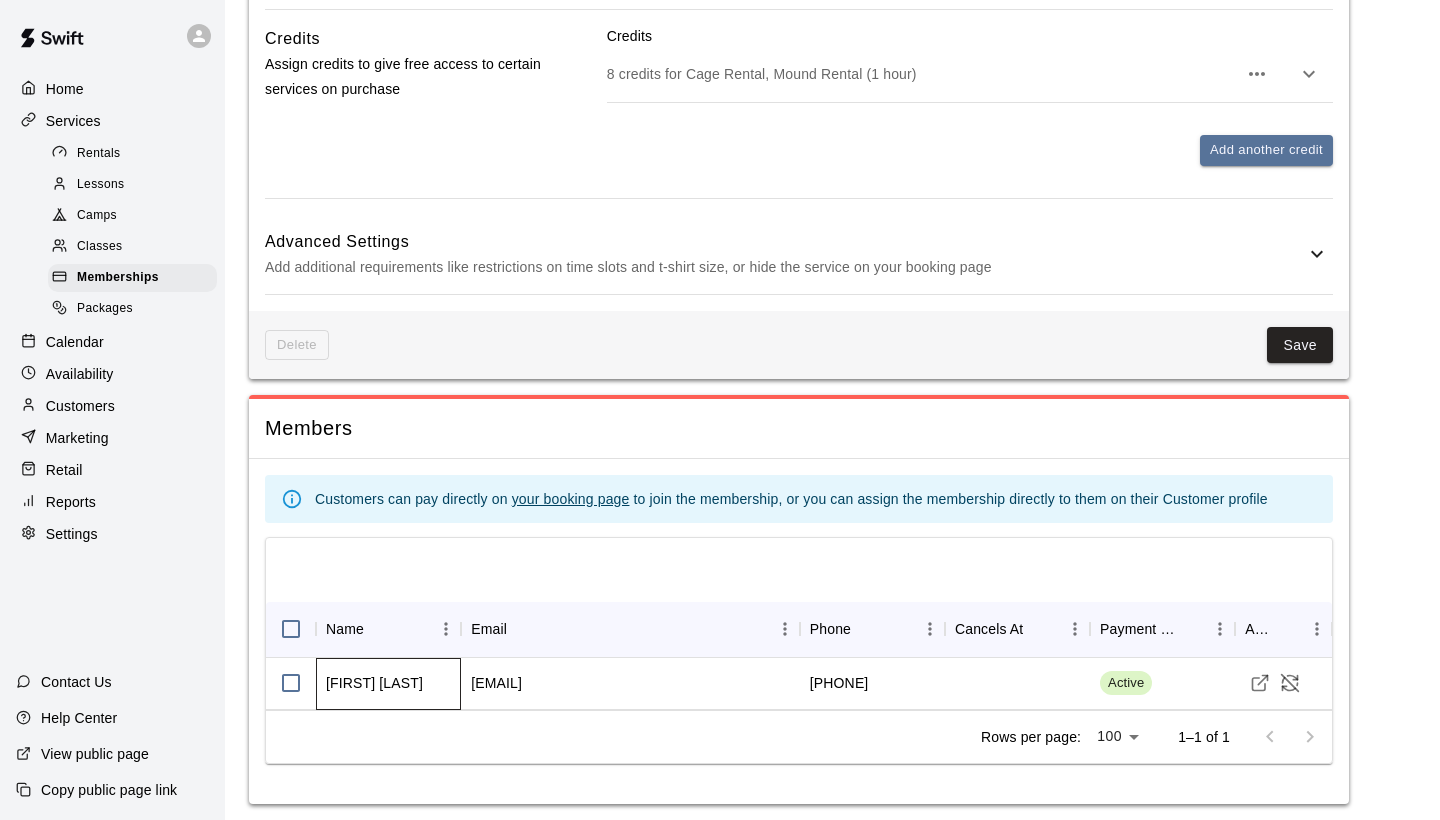 click on "[FIRST] [LAST]" at bounding box center (374, 683) 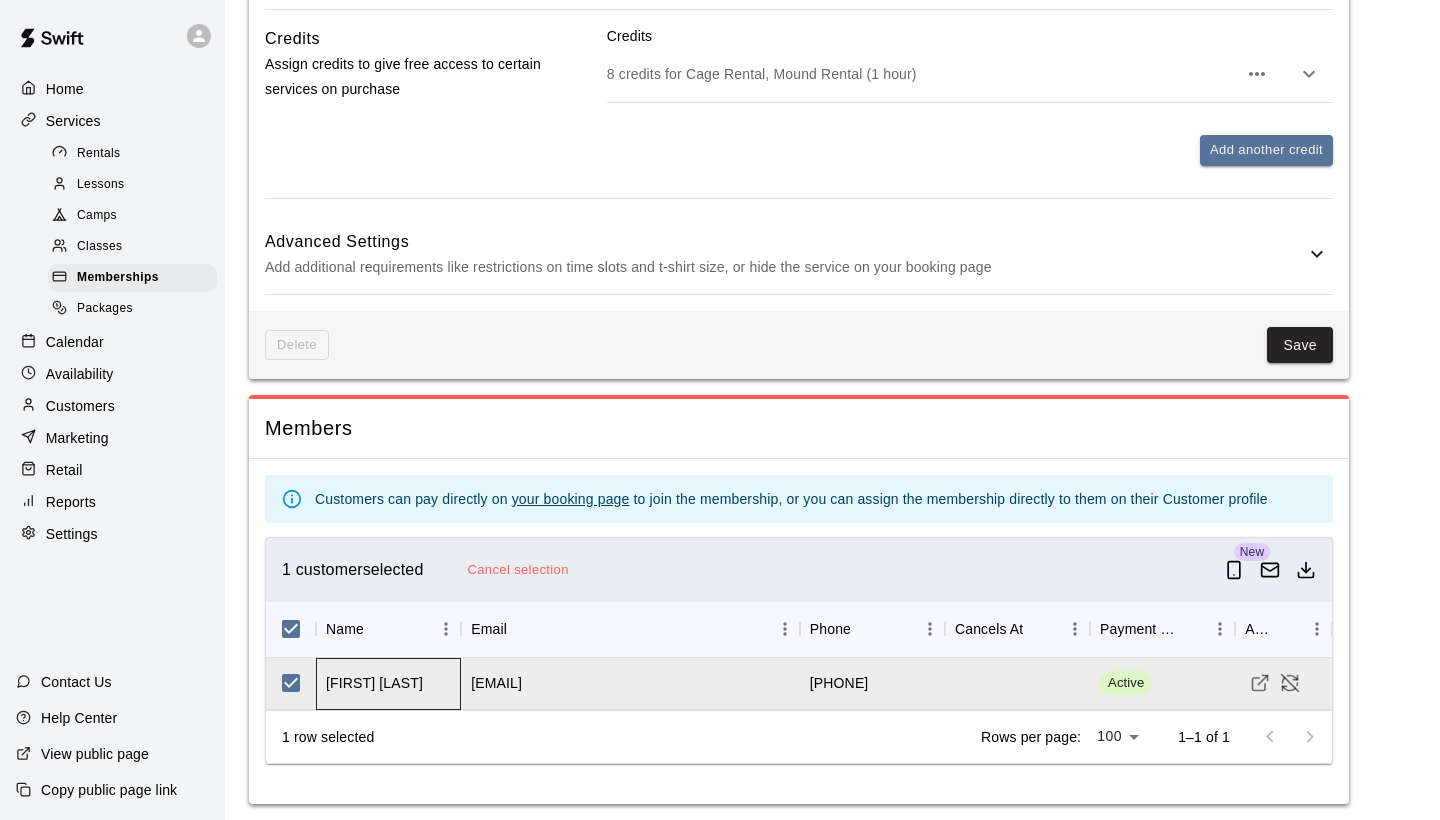 click on "[FIRST] [LAST]" at bounding box center [374, 683] 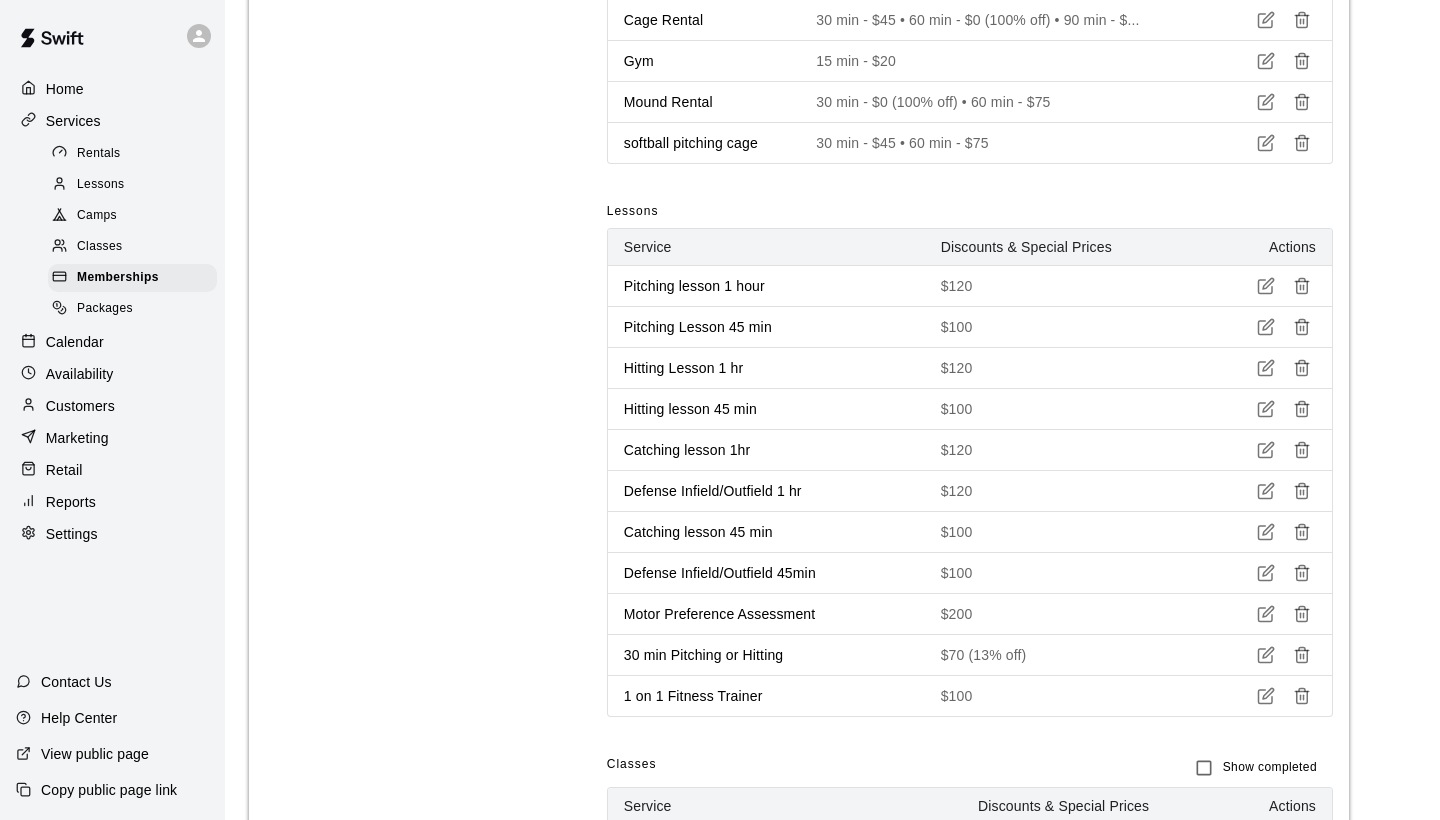 scroll, scrollTop: 903, scrollLeft: 0, axis: vertical 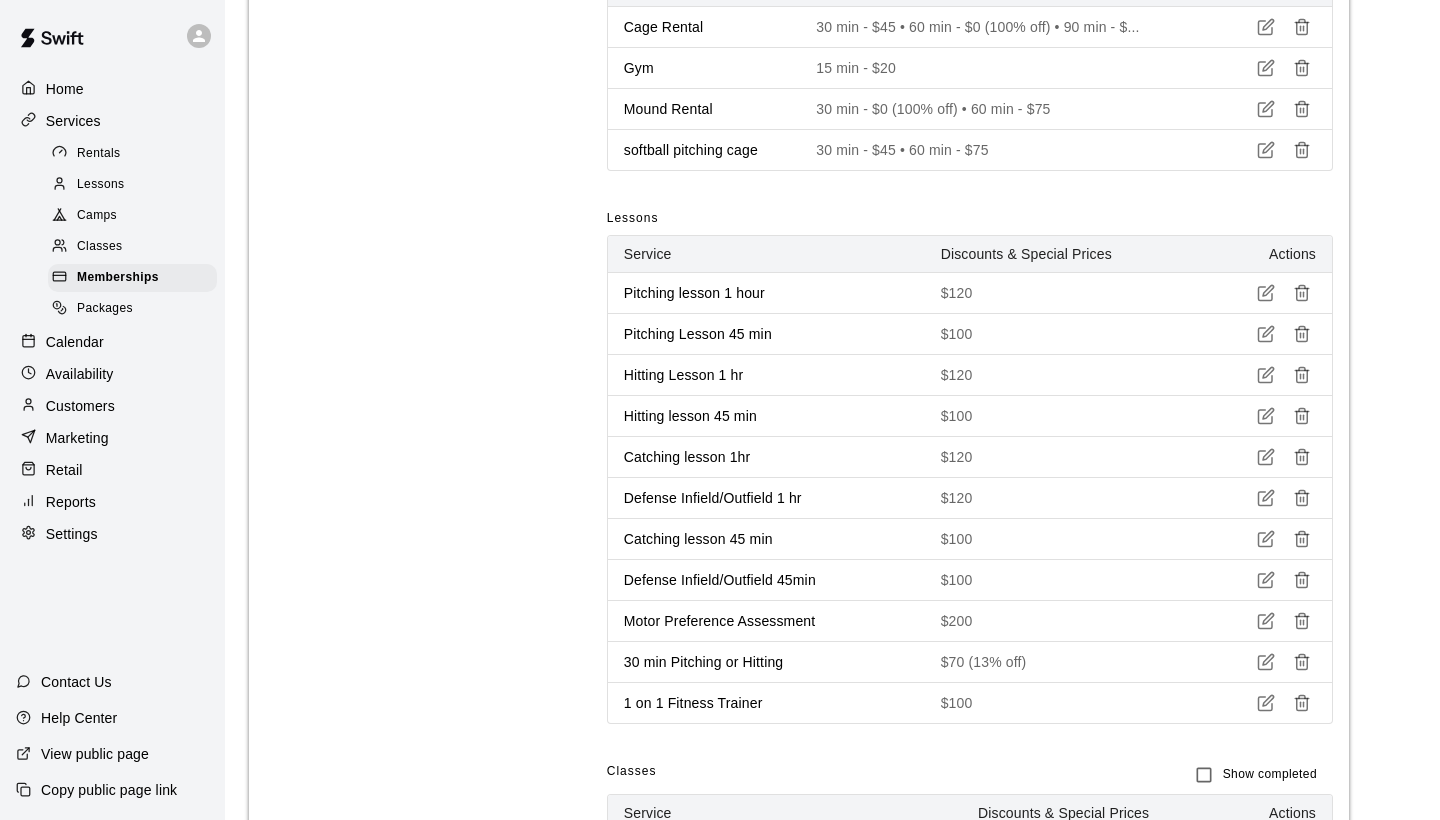 click on "Calendar" at bounding box center [112, 342] 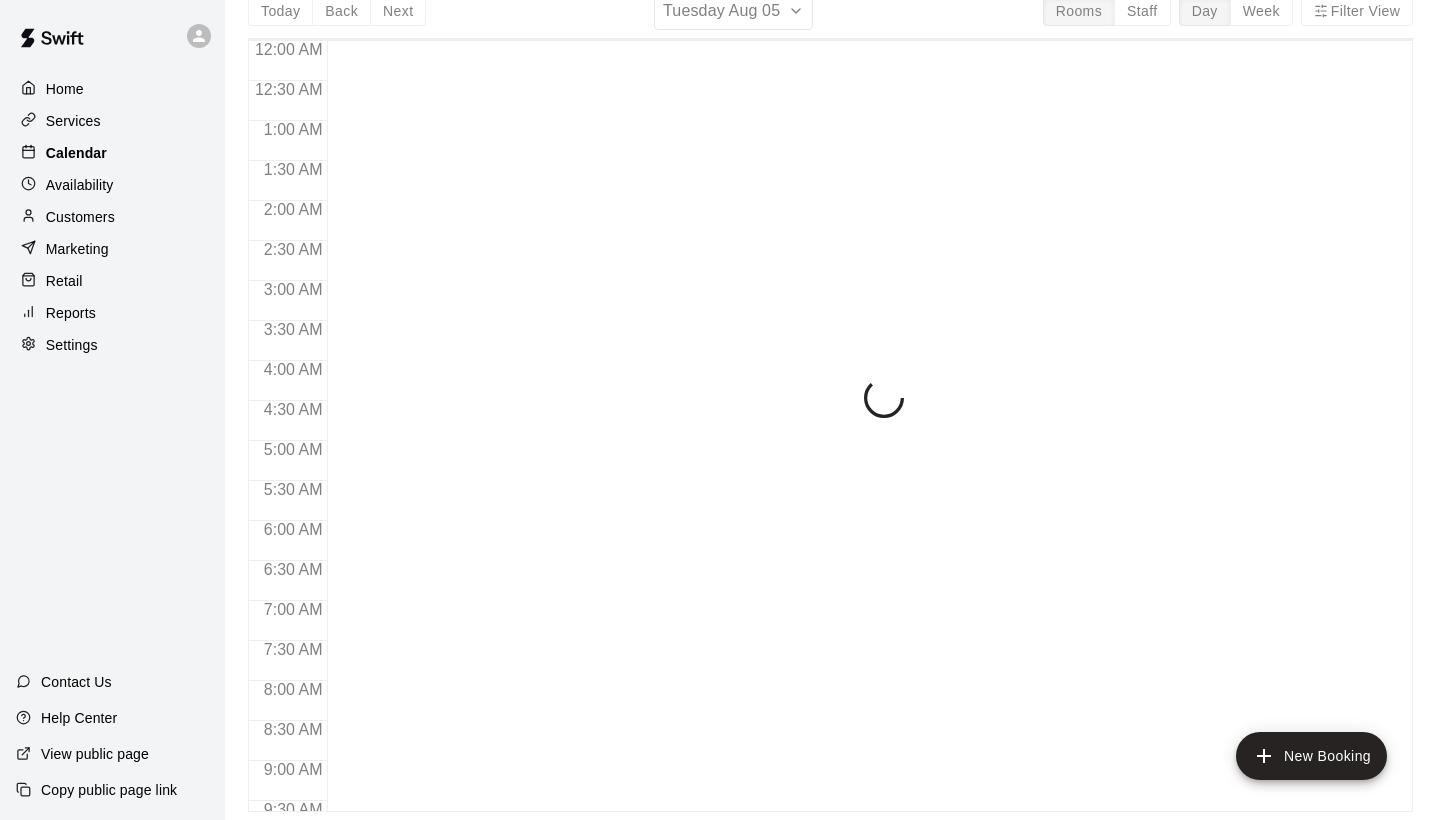 scroll, scrollTop: 0, scrollLeft: 0, axis: both 